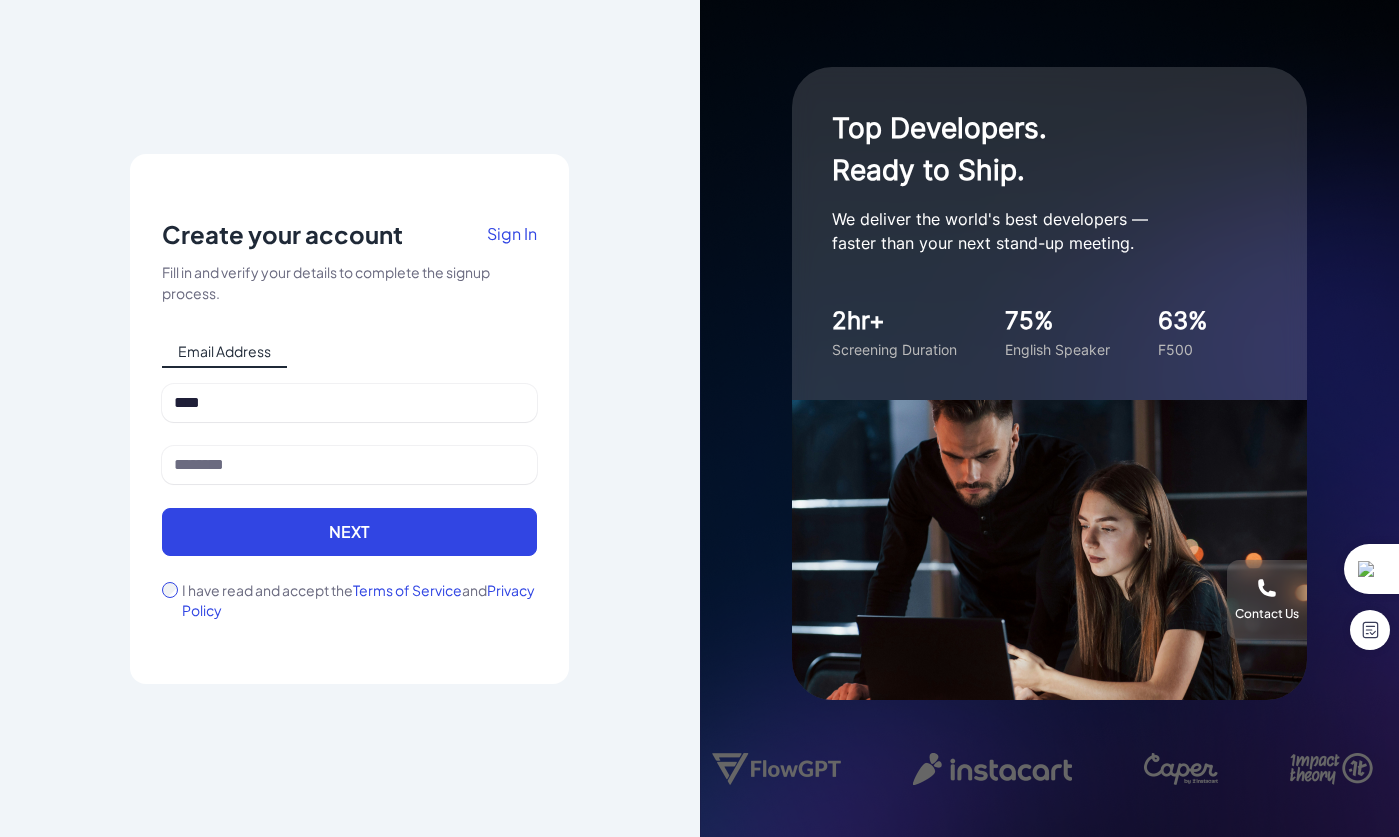 scroll, scrollTop: 0, scrollLeft: 0, axis: both 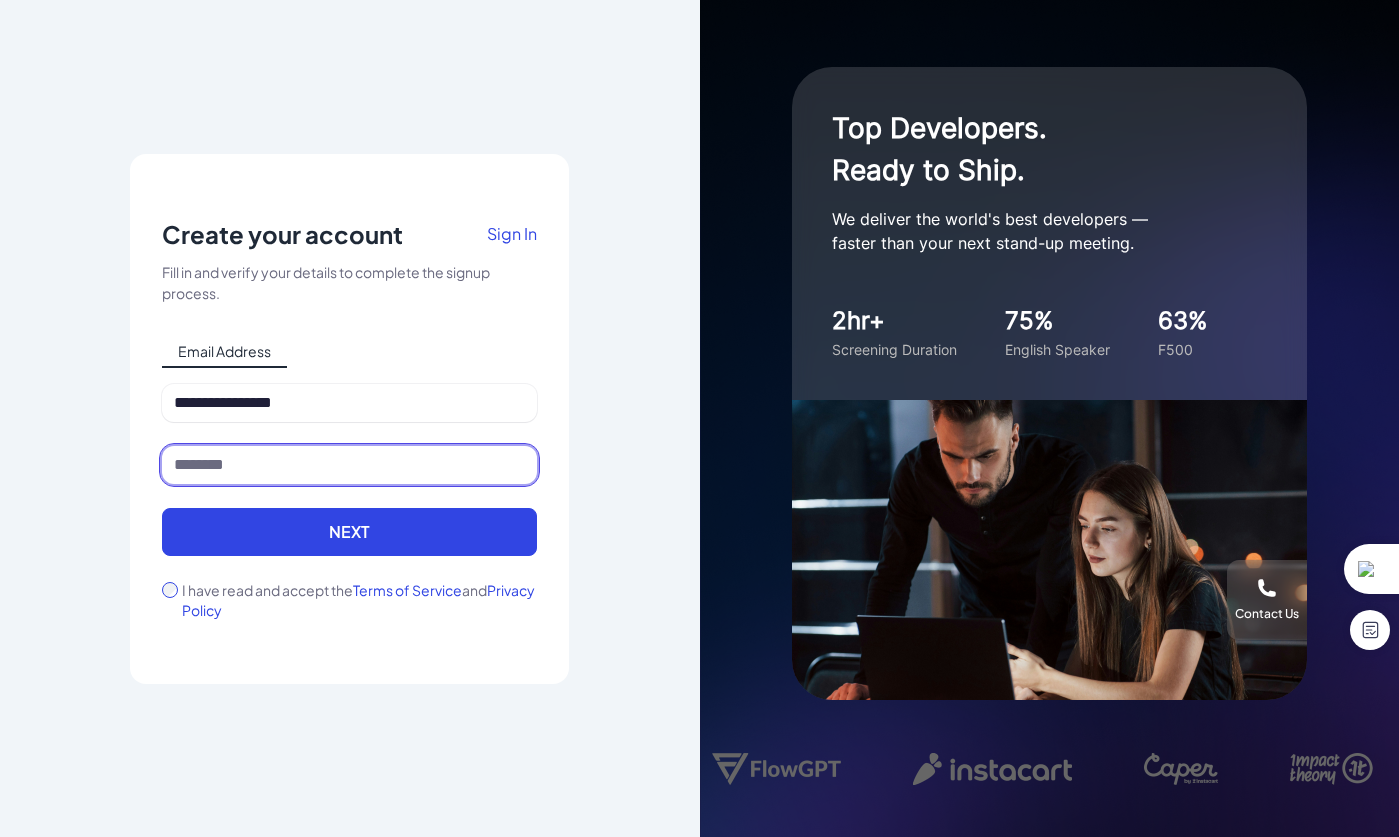 click at bounding box center (349, 465) 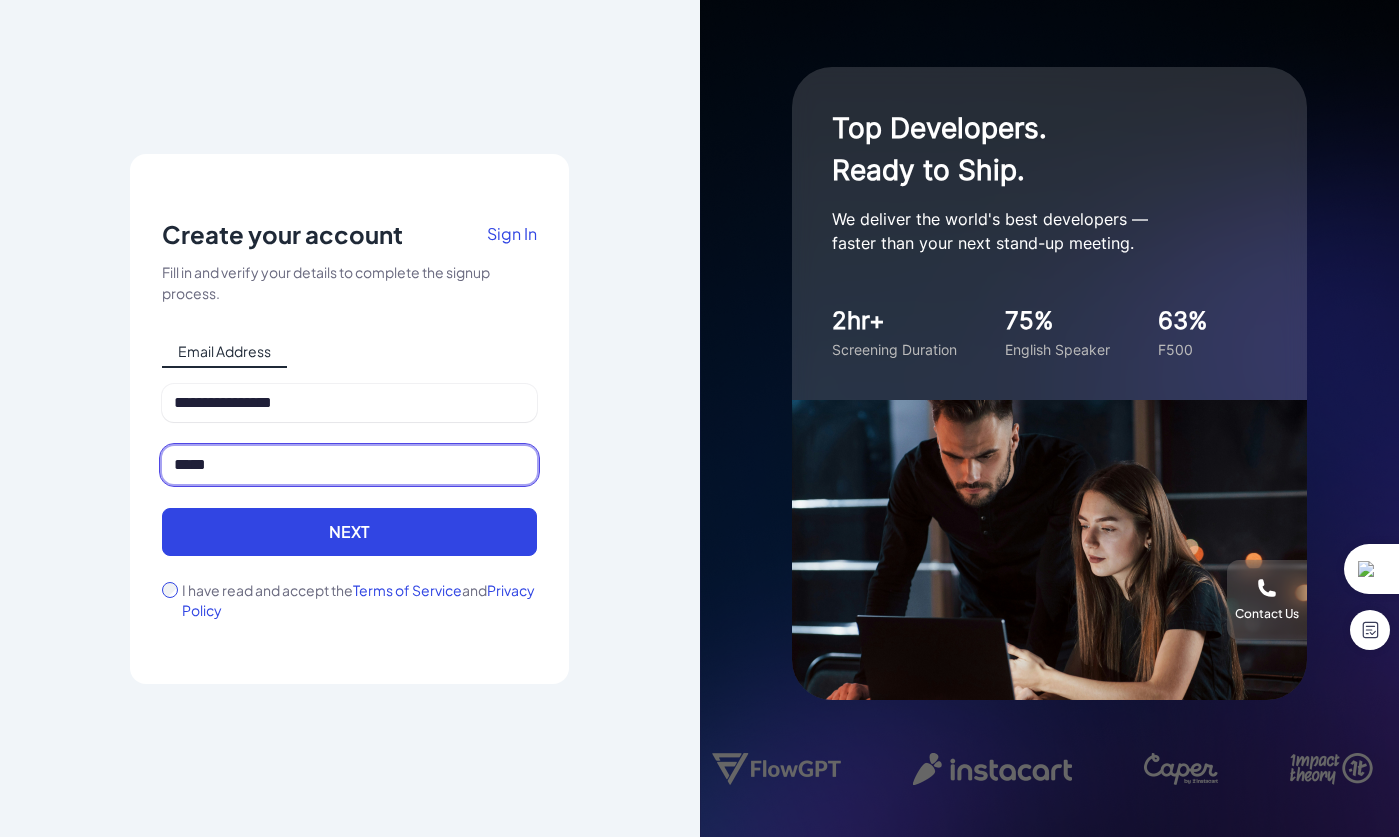 type on "*****" 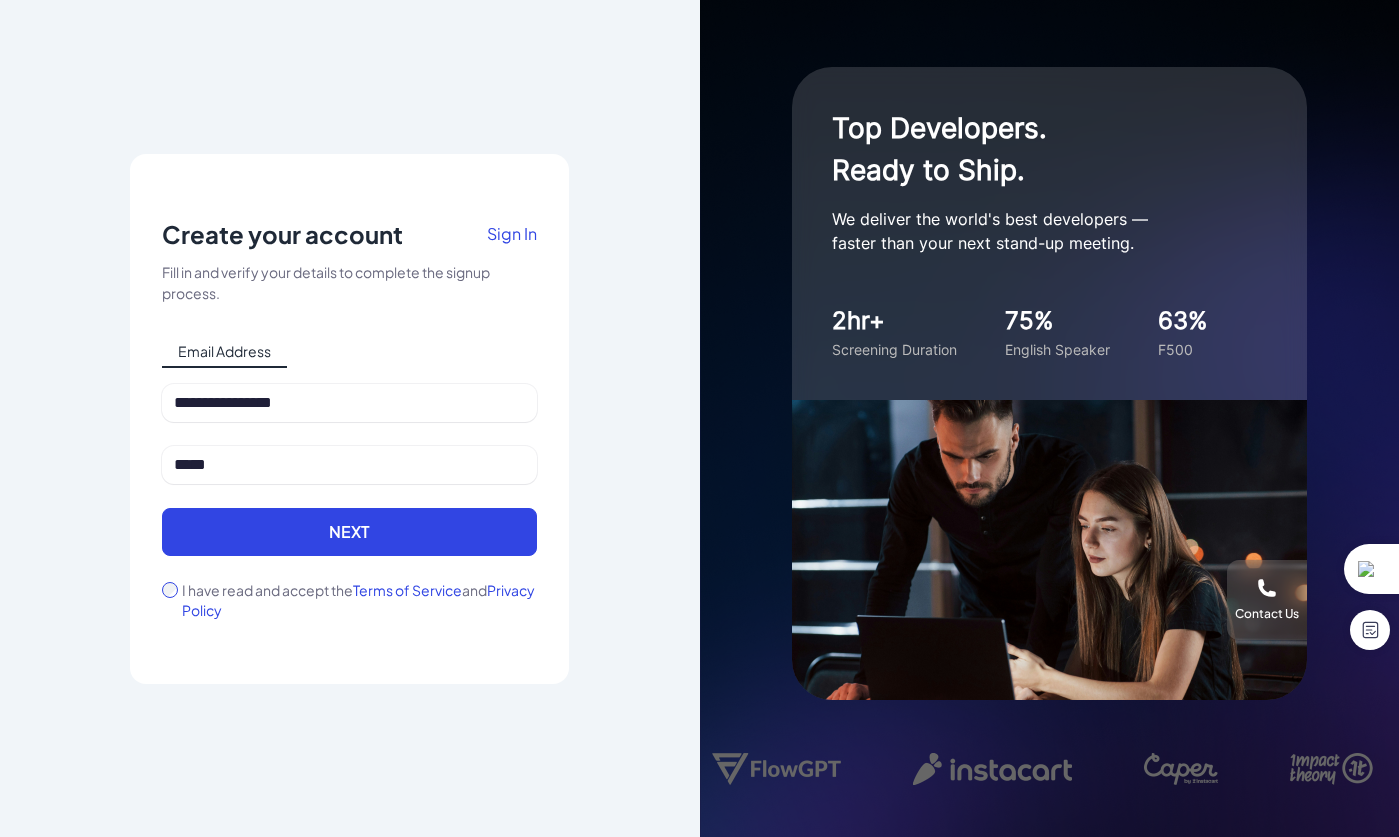 click on "**********" at bounding box center [350, 418] 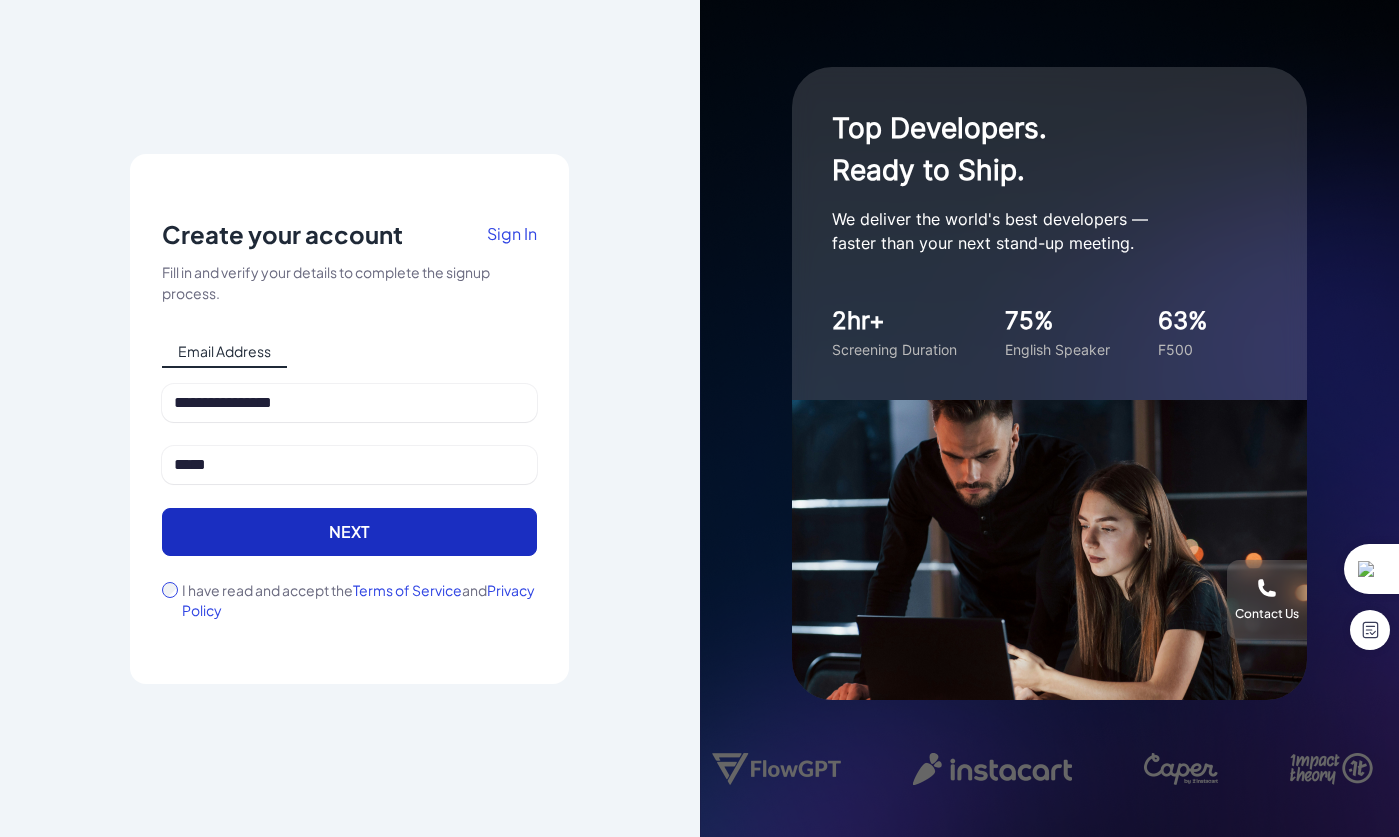 click on "Next" at bounding box center (349, 532) 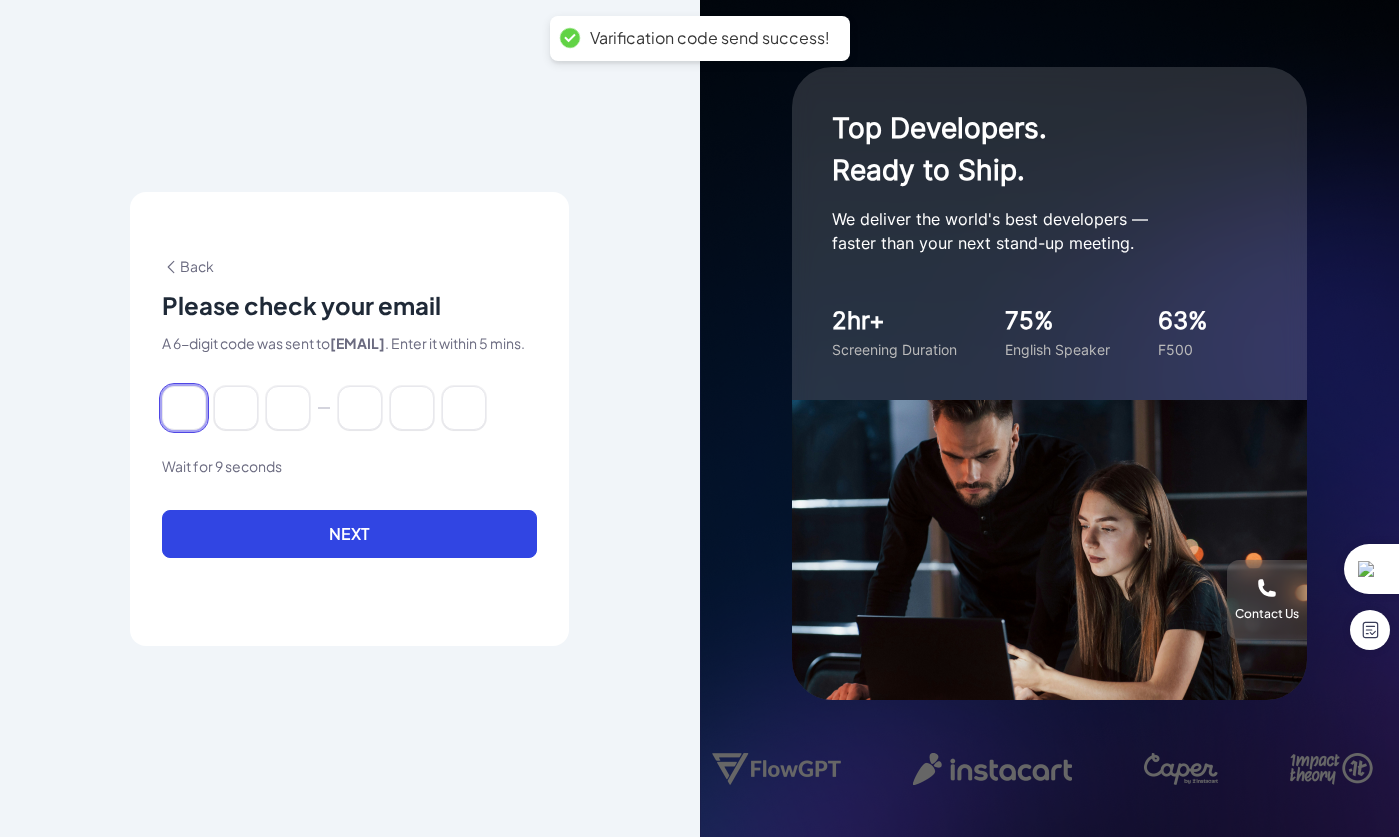 click at bounding box center (184, 408) 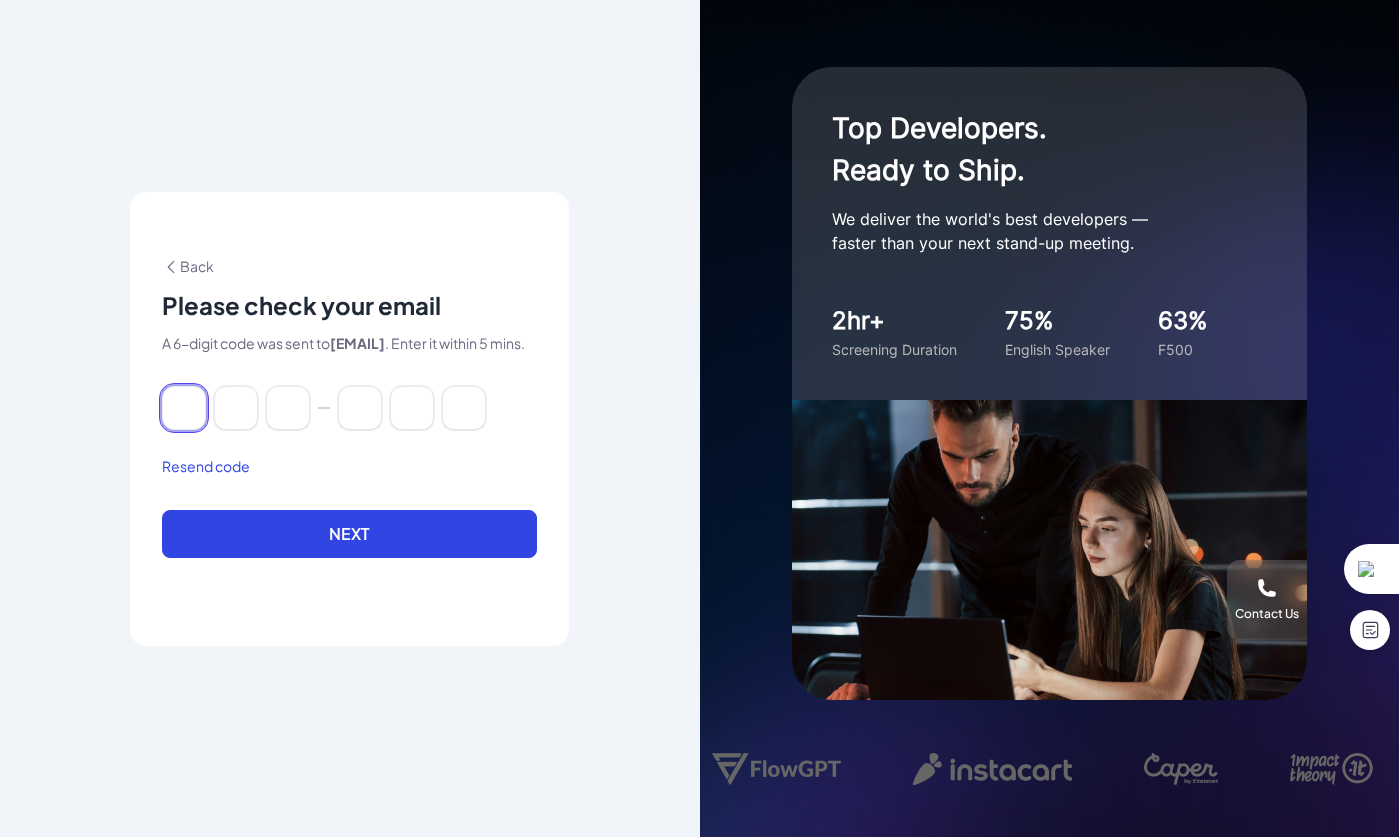 paste on "******" 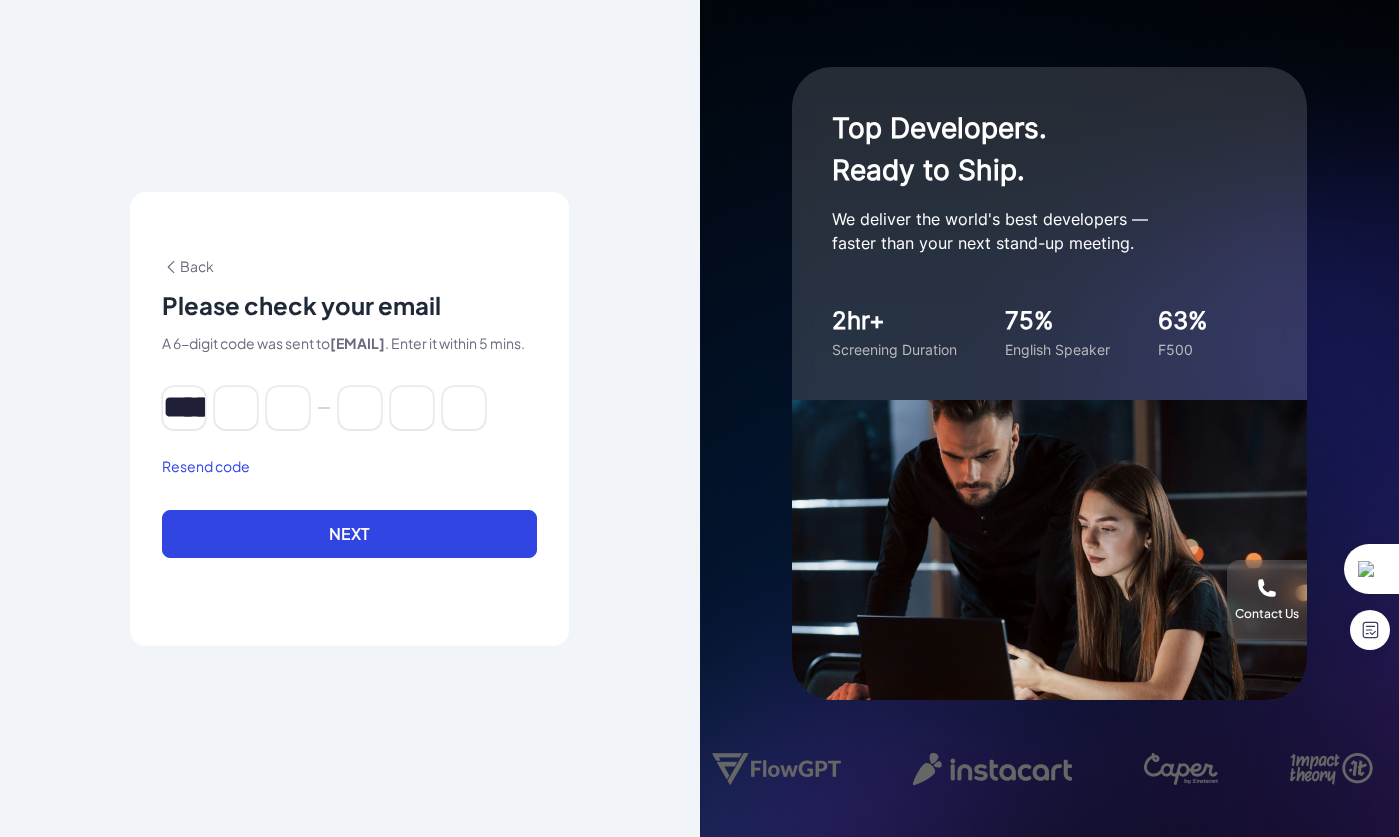 type on "*" 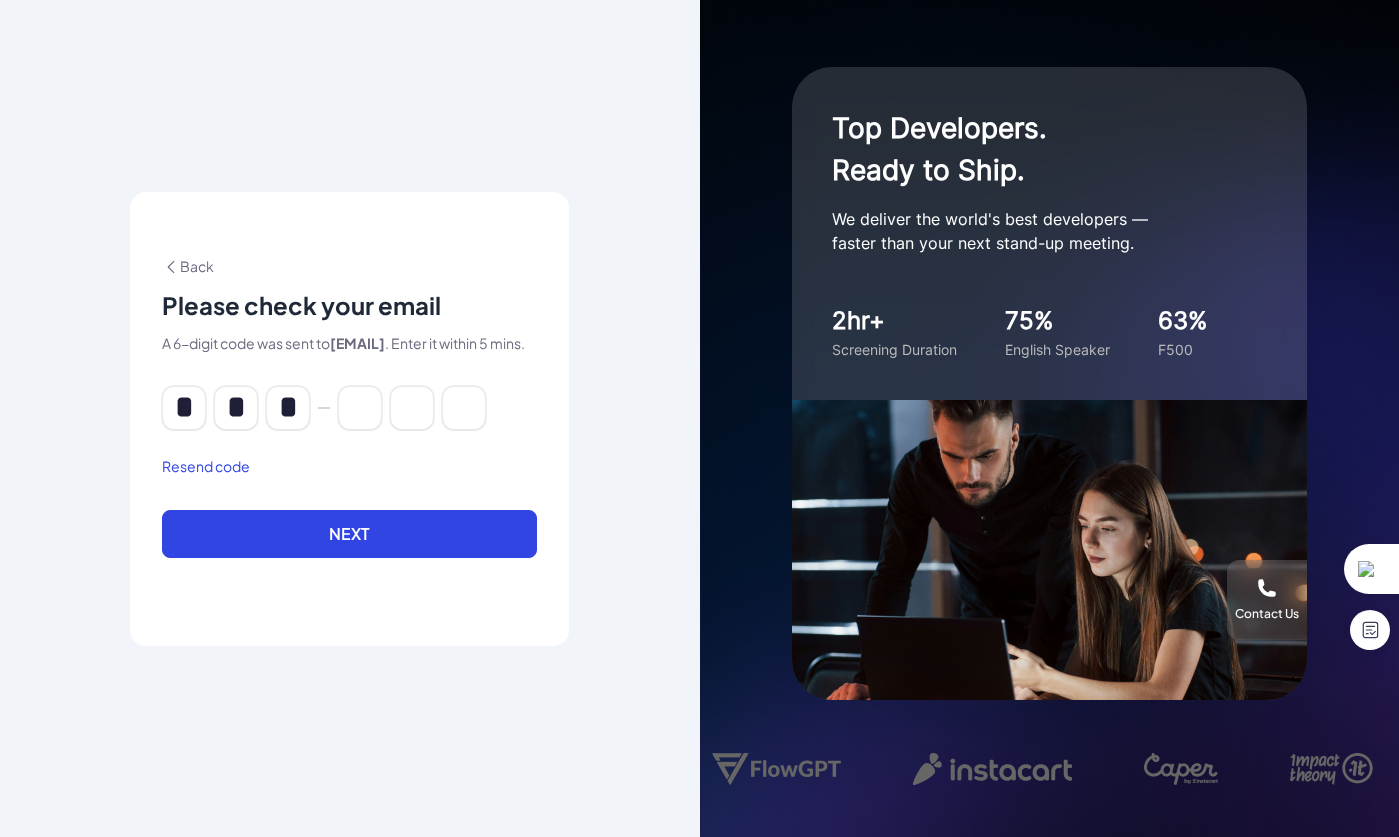 type on "*" 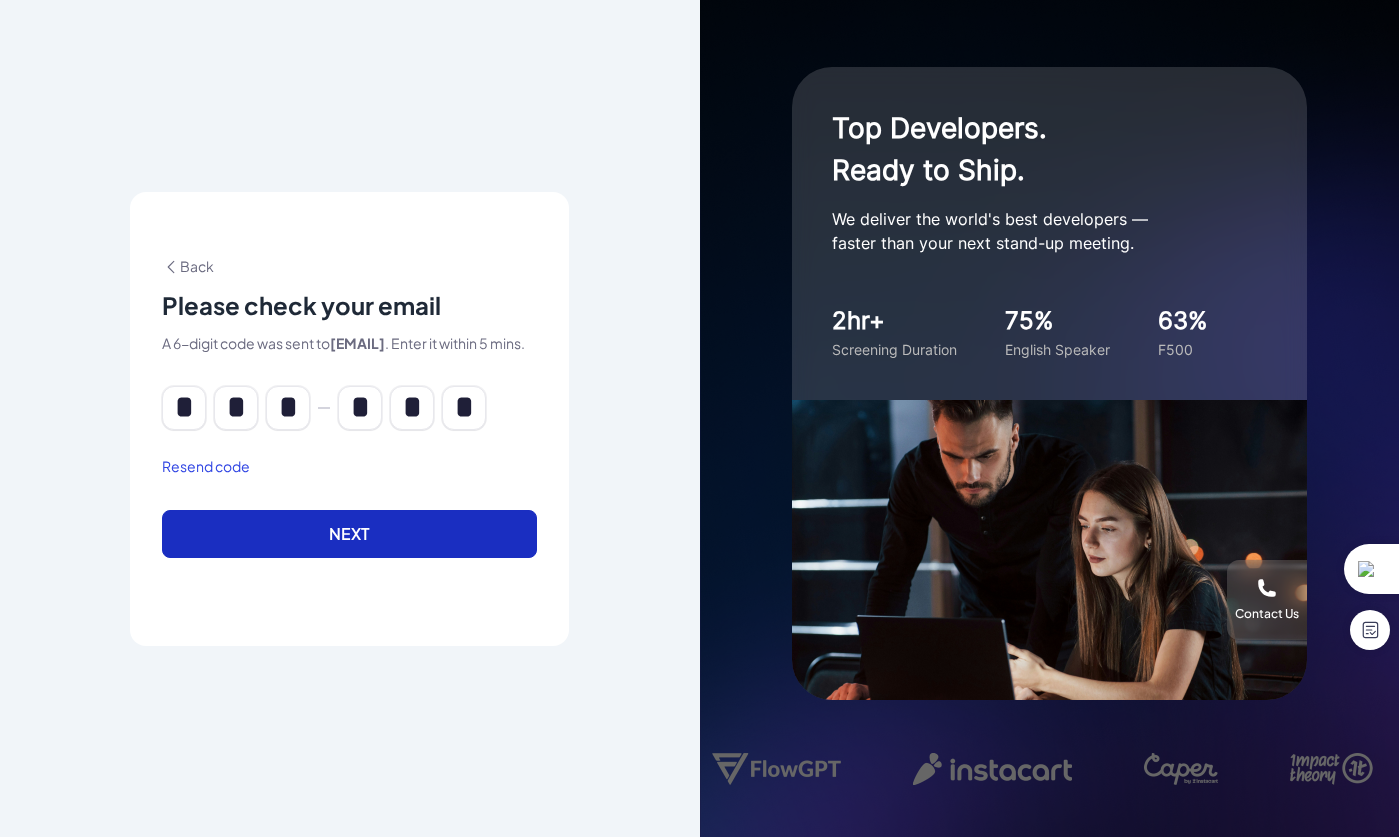 click on "Next" at bounding box center (349, 534) 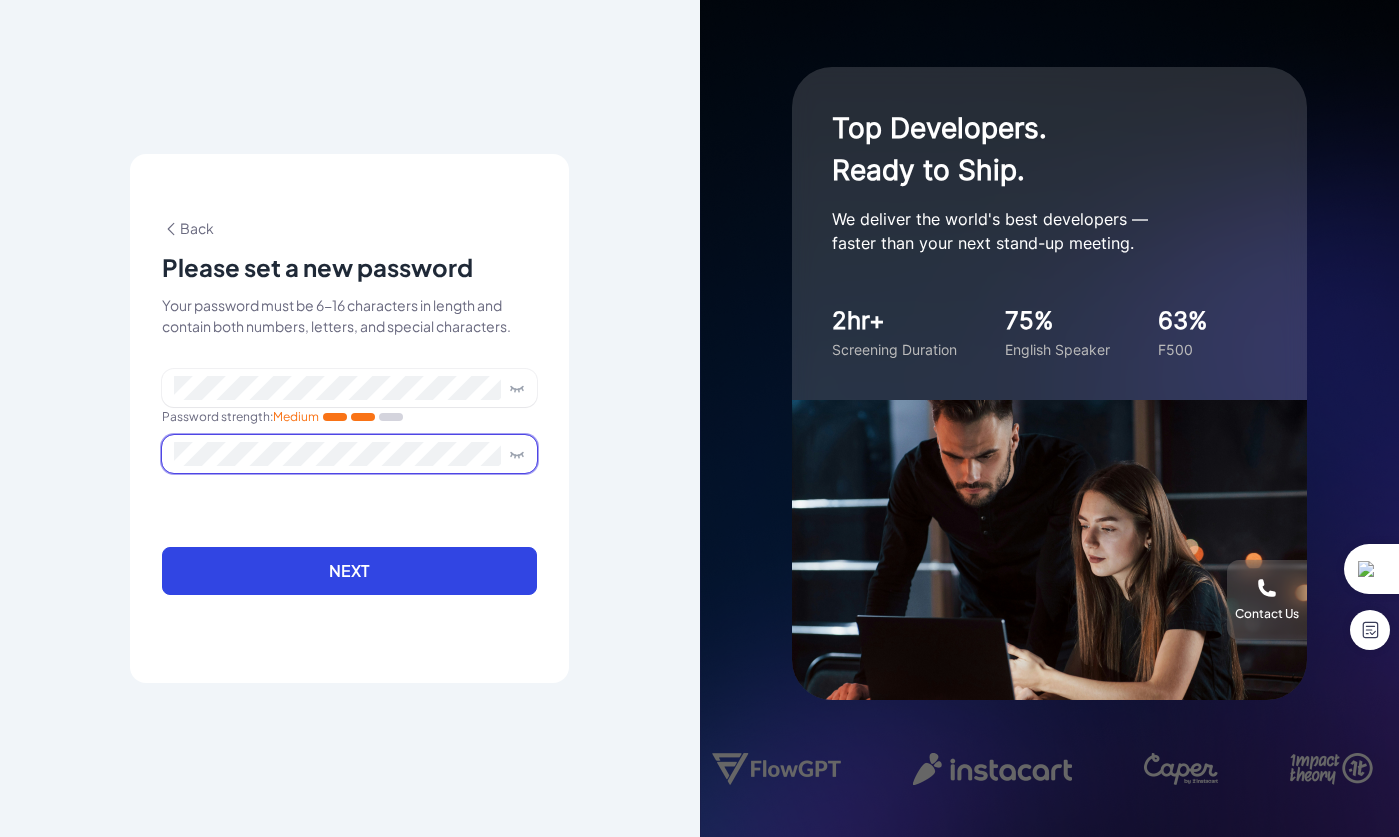 click 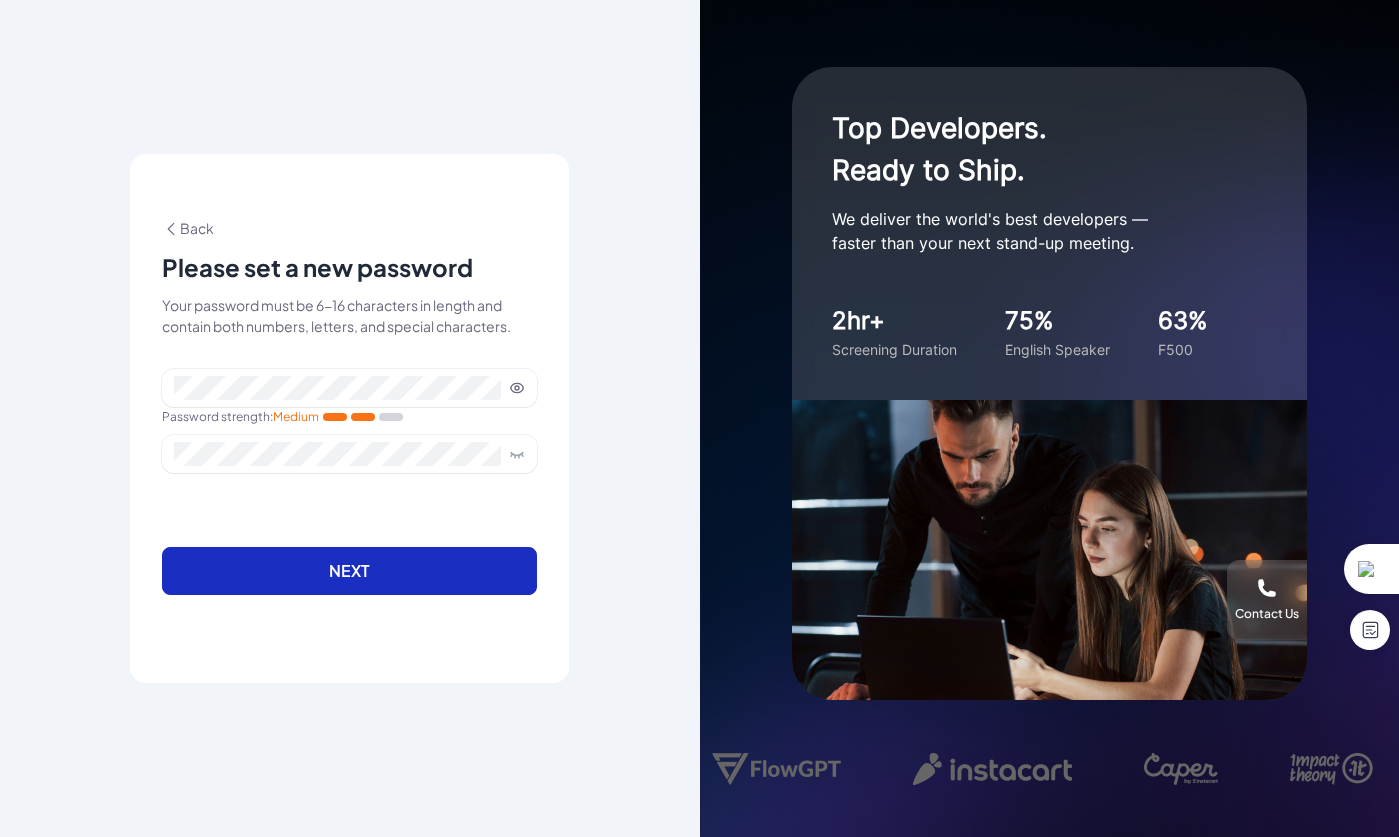 click on "Next" at bounding box center [349, 571] 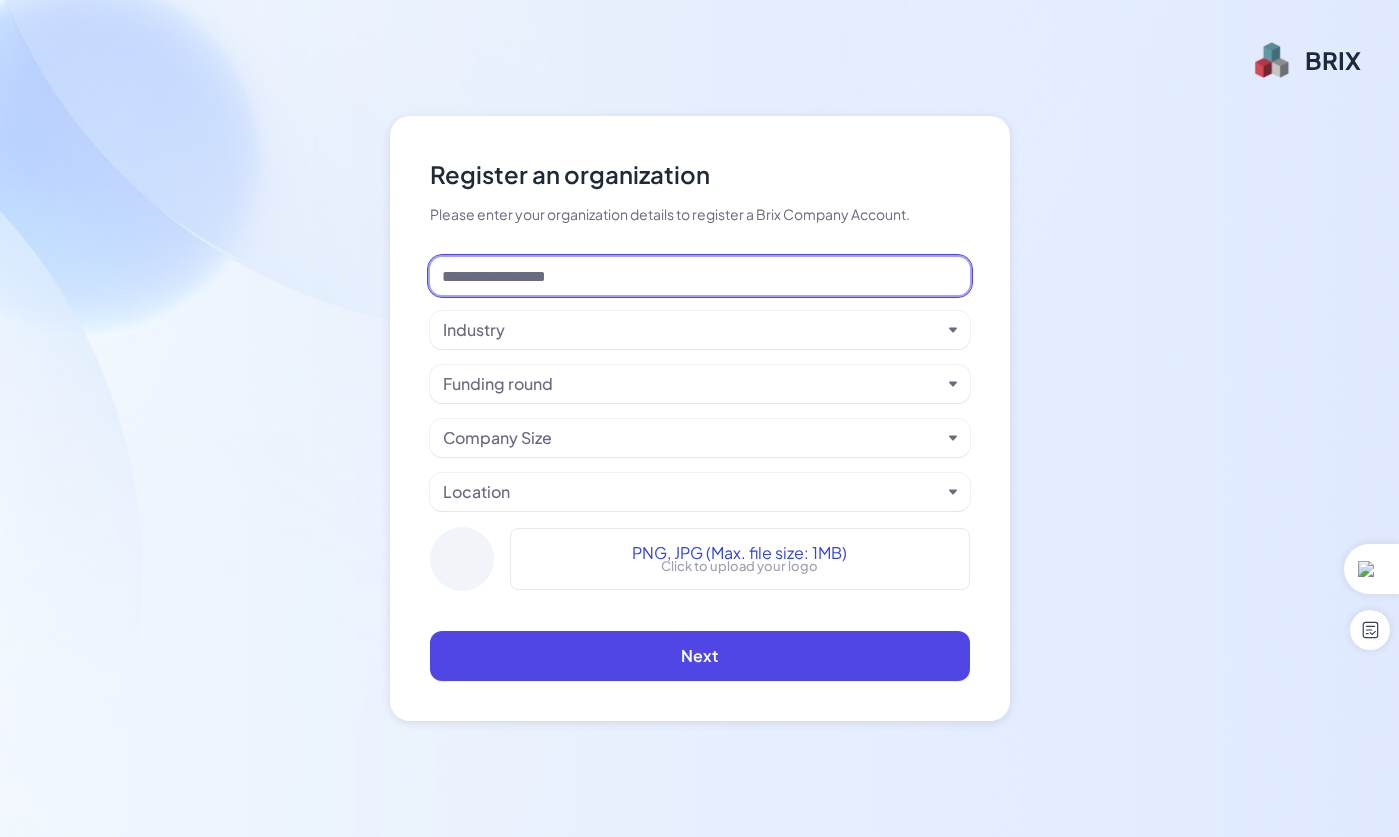 click at bounding box center [700, 276] 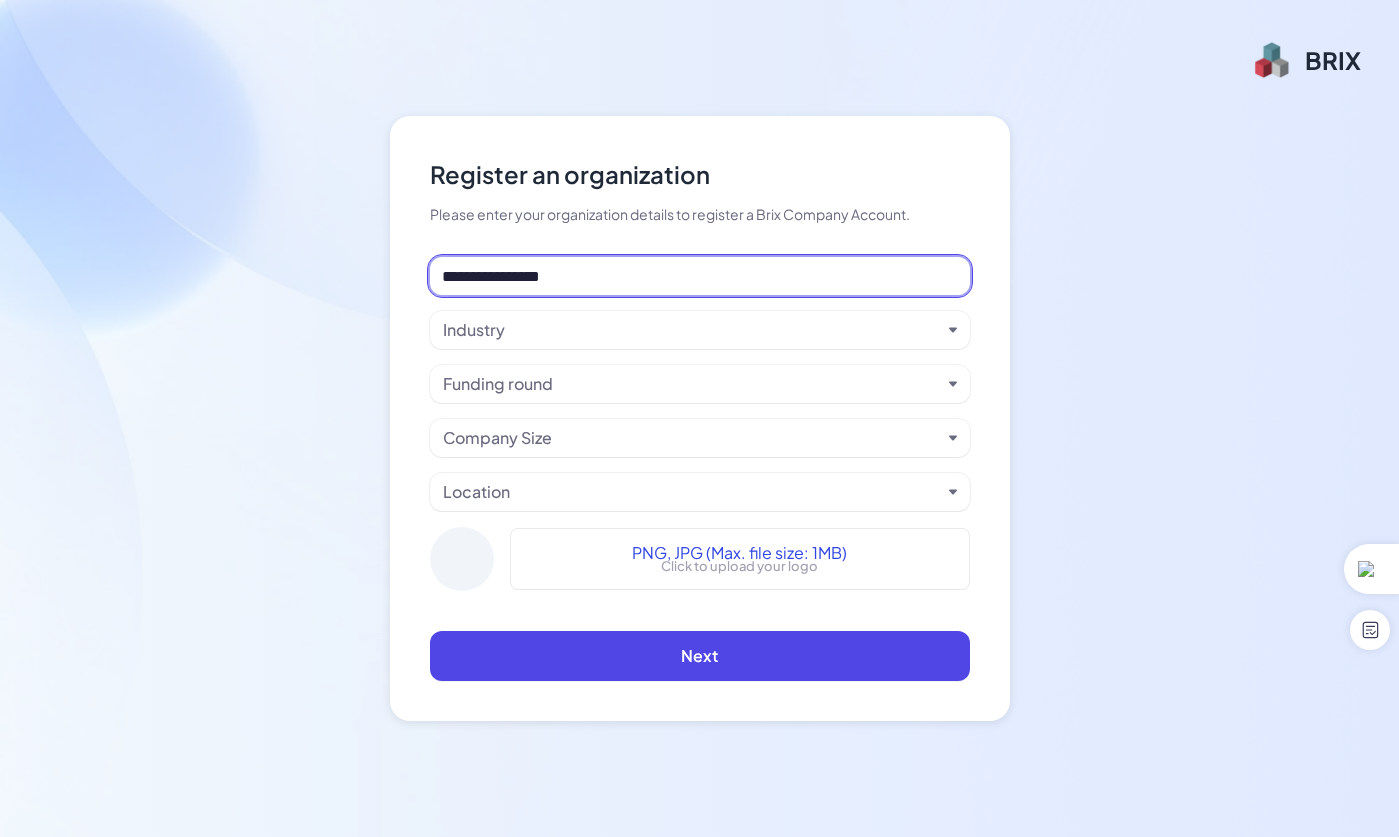 type on "**********" 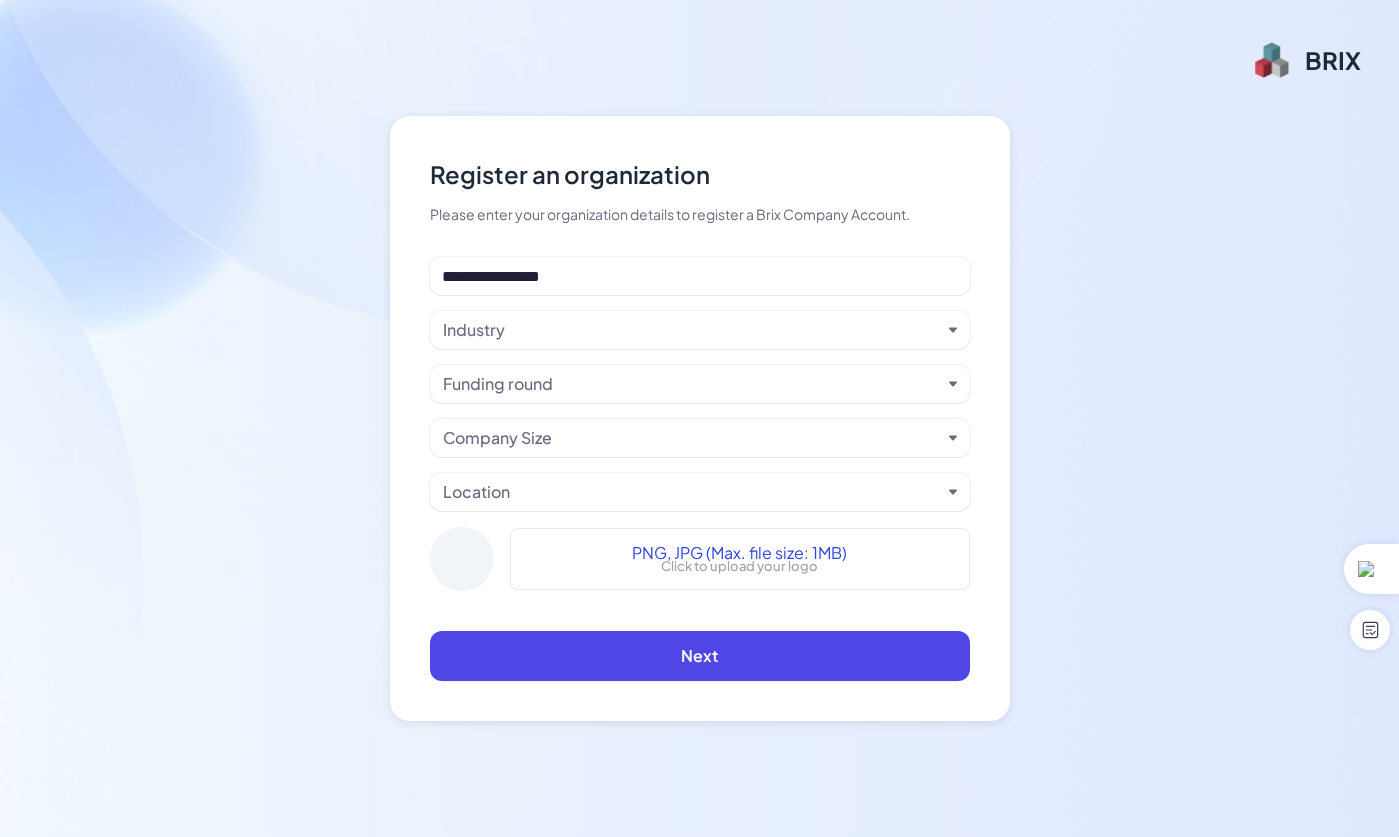 type 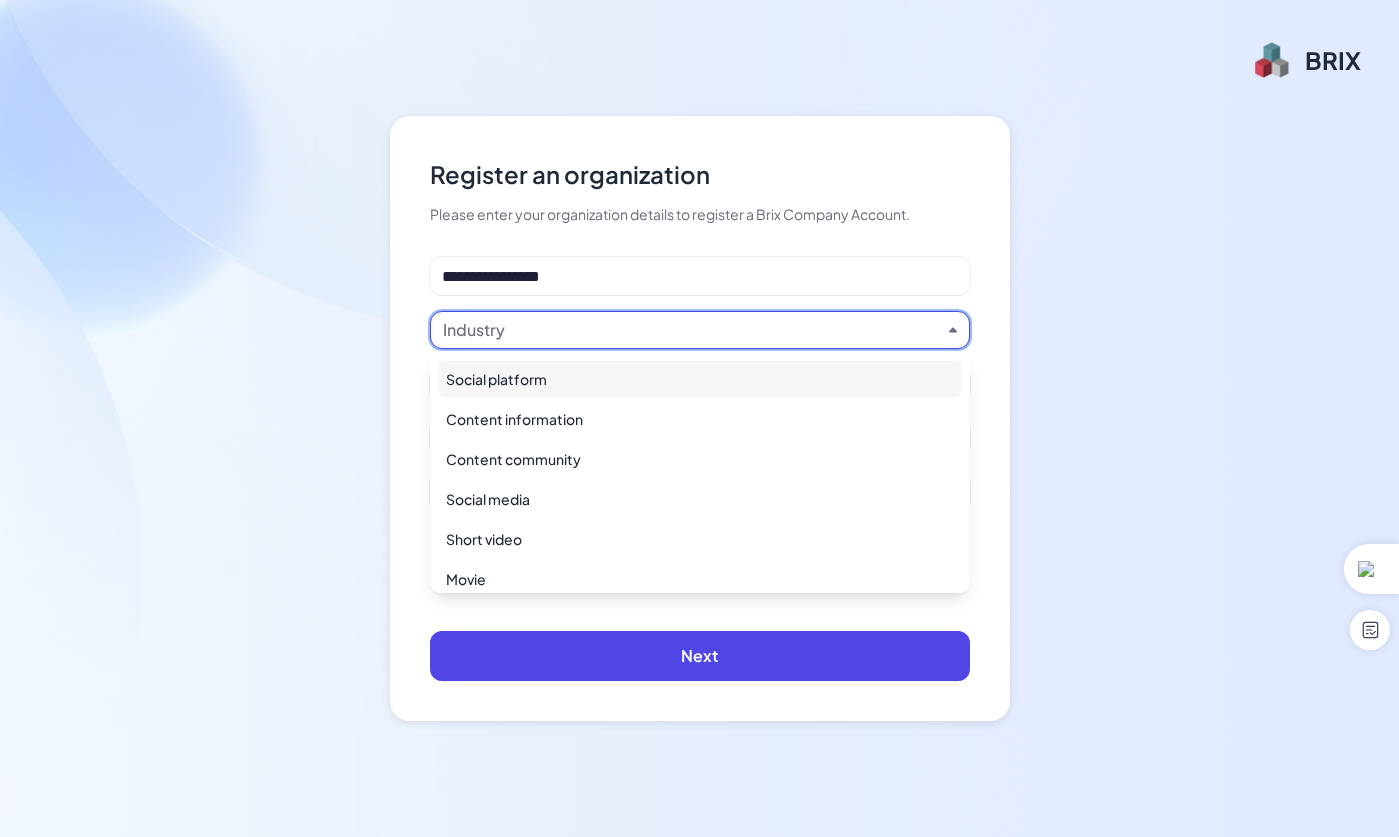 type 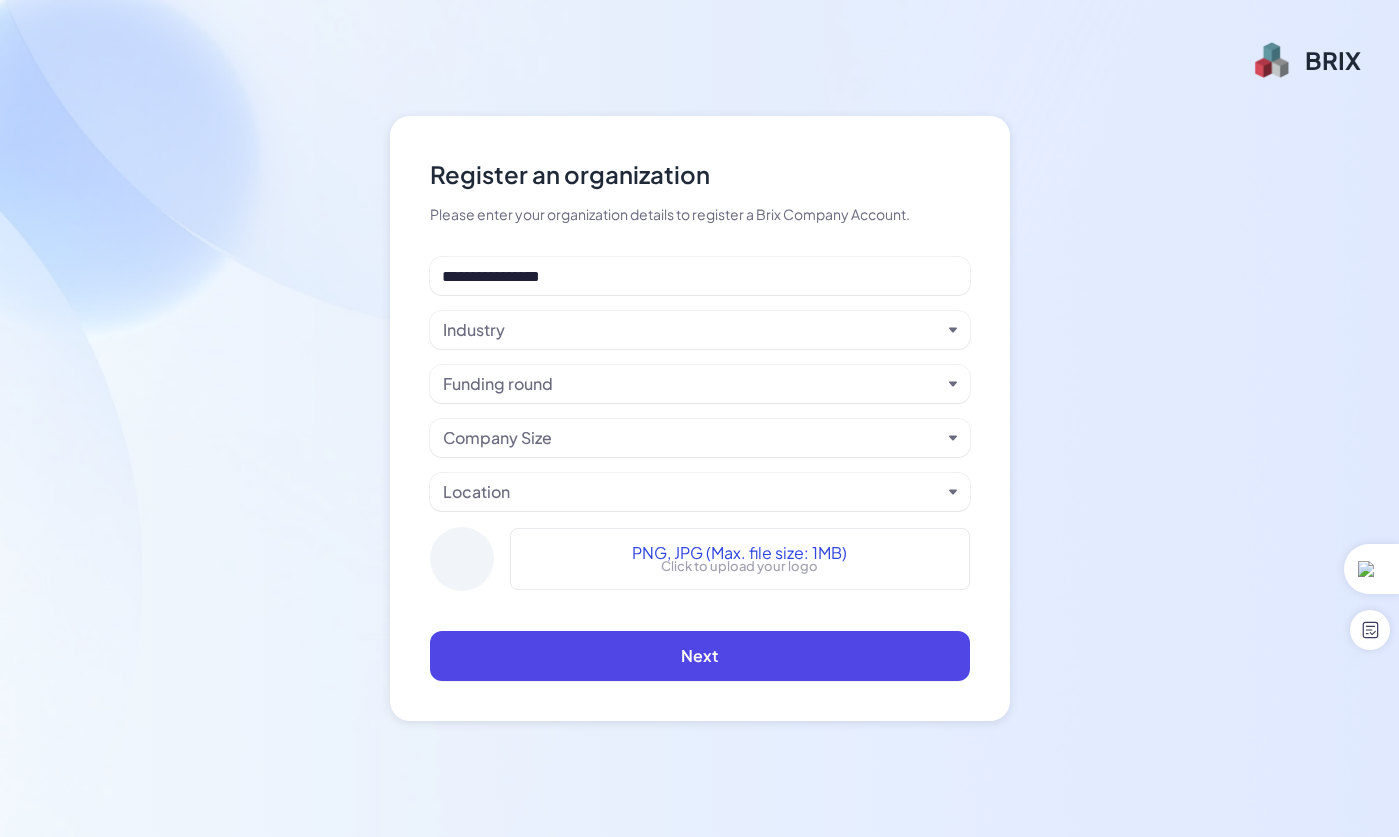 click on "Industry" at bounding box center [692, 330] 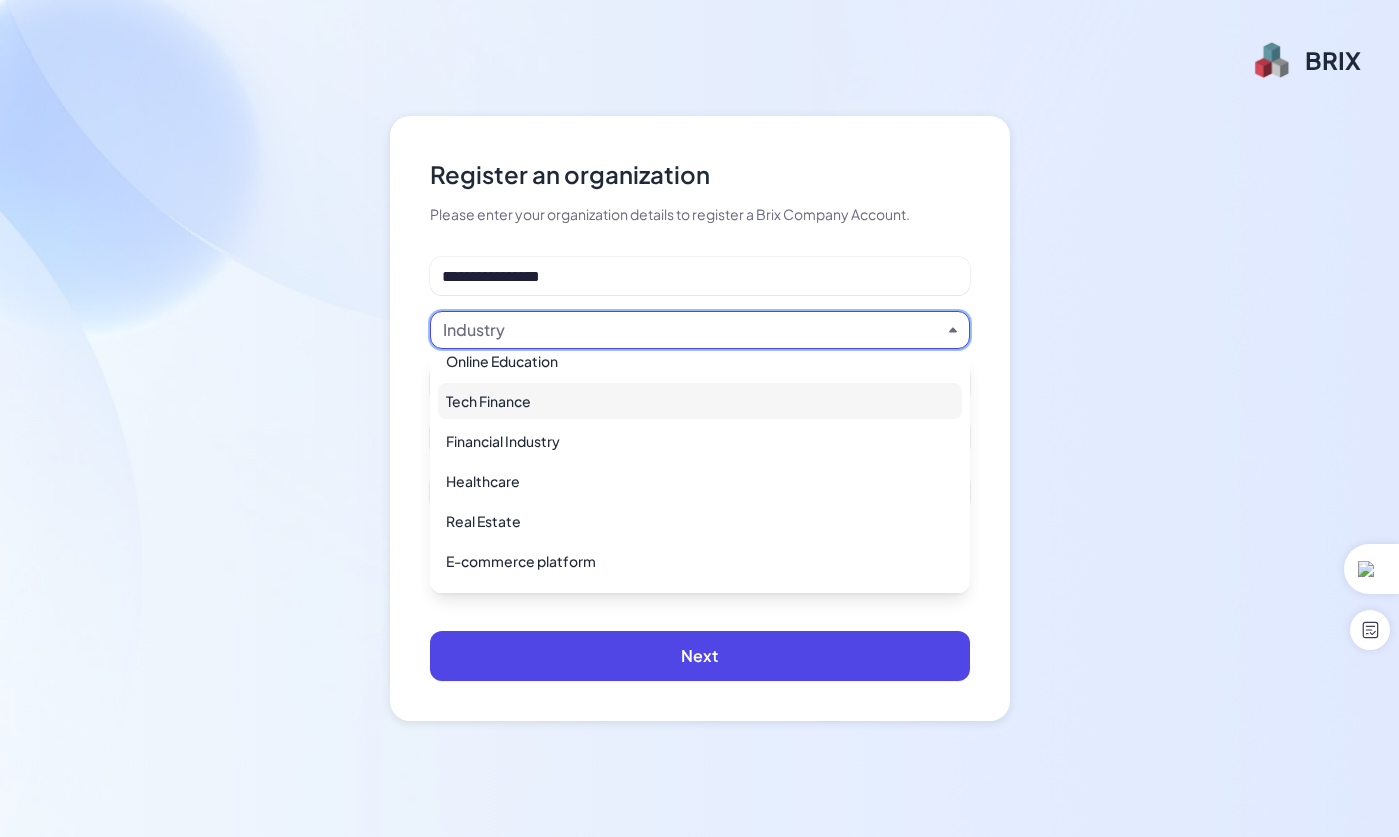 scroll, scrollTop: 744, scrollLeft: 0, axis: vertical 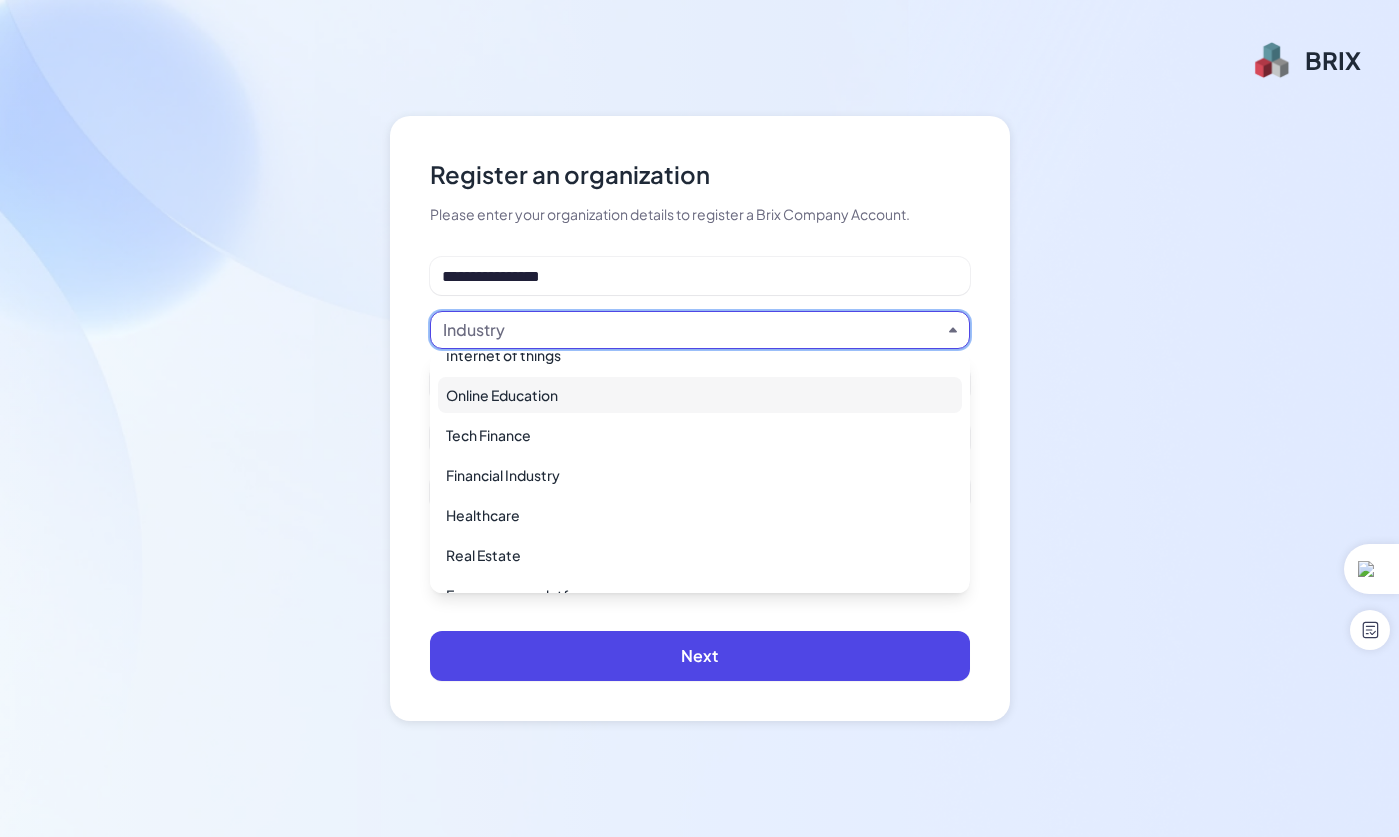 click on "Online Education" at bounding box center [700, 395] 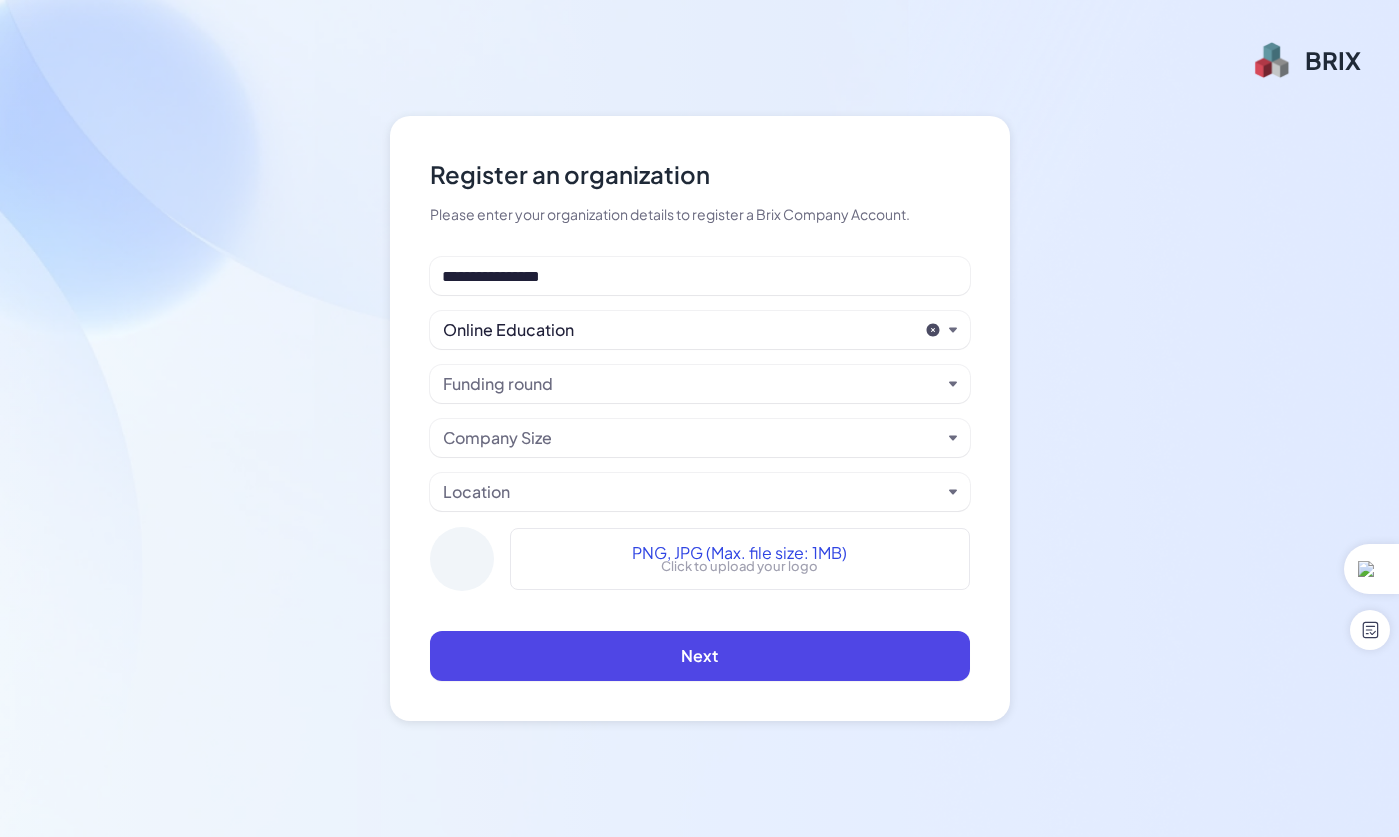 click on "Company Size" at bounding box center (700, 438) 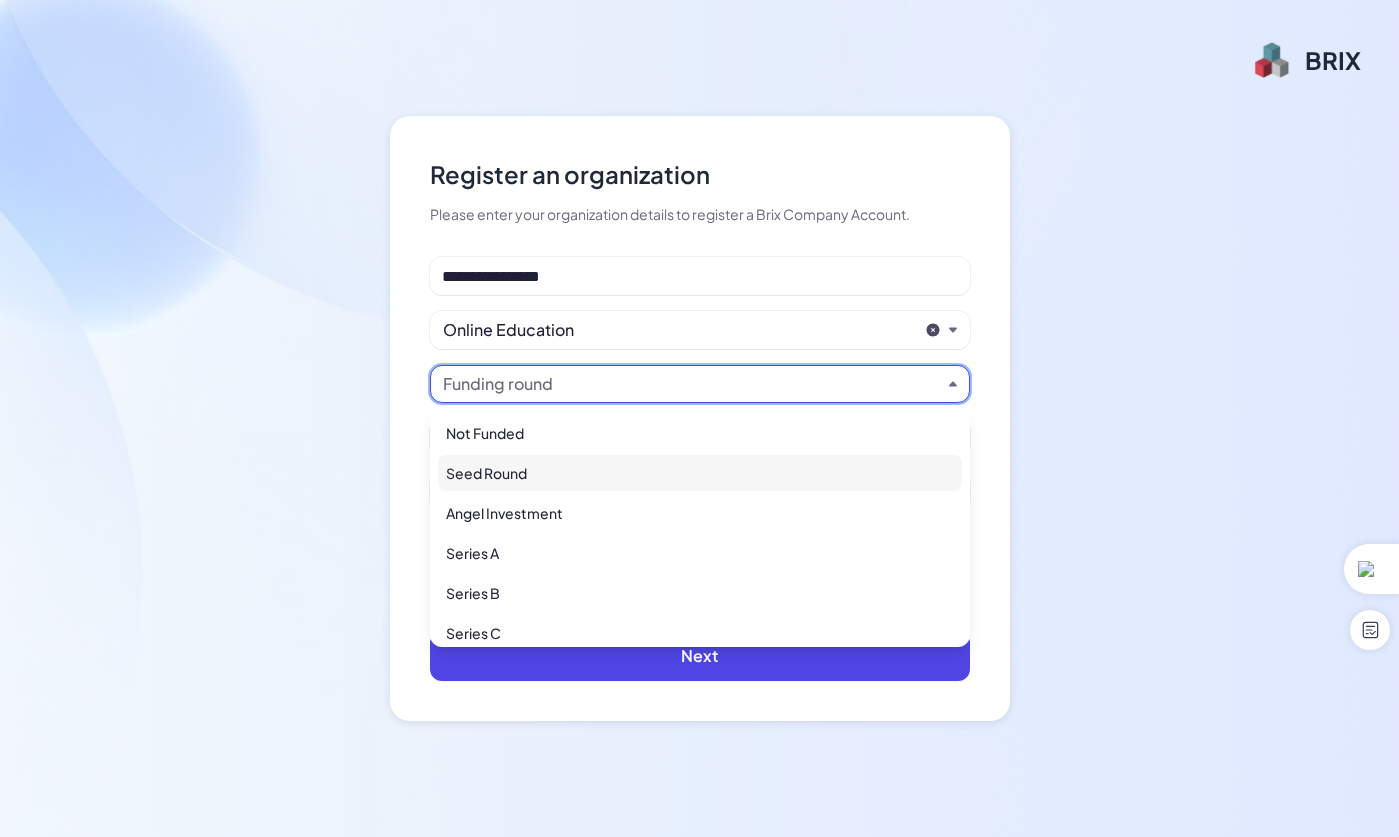 click on "Seed Round" at bounding box center (700, 473) 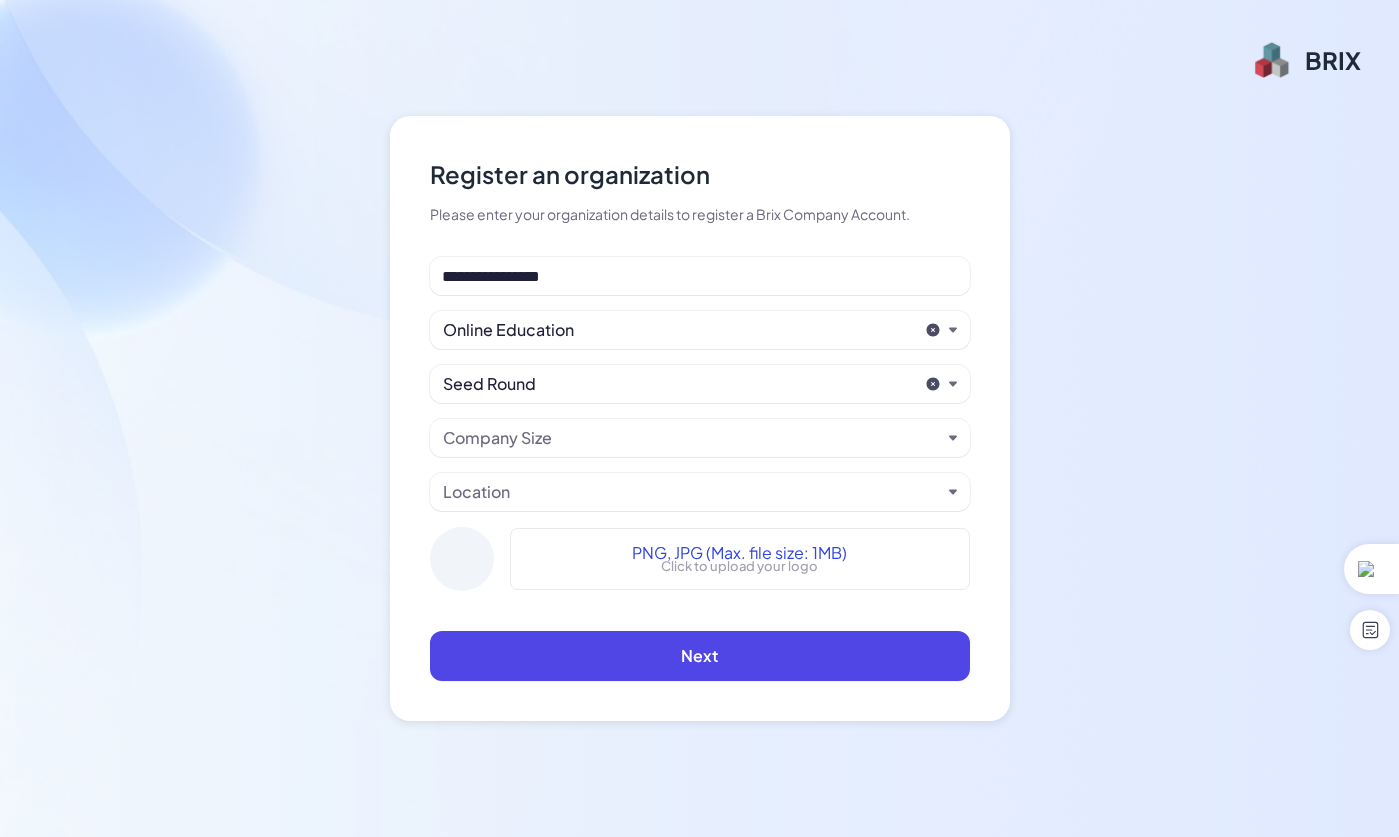 click on "Company Size" at bounding box center (700, 438) 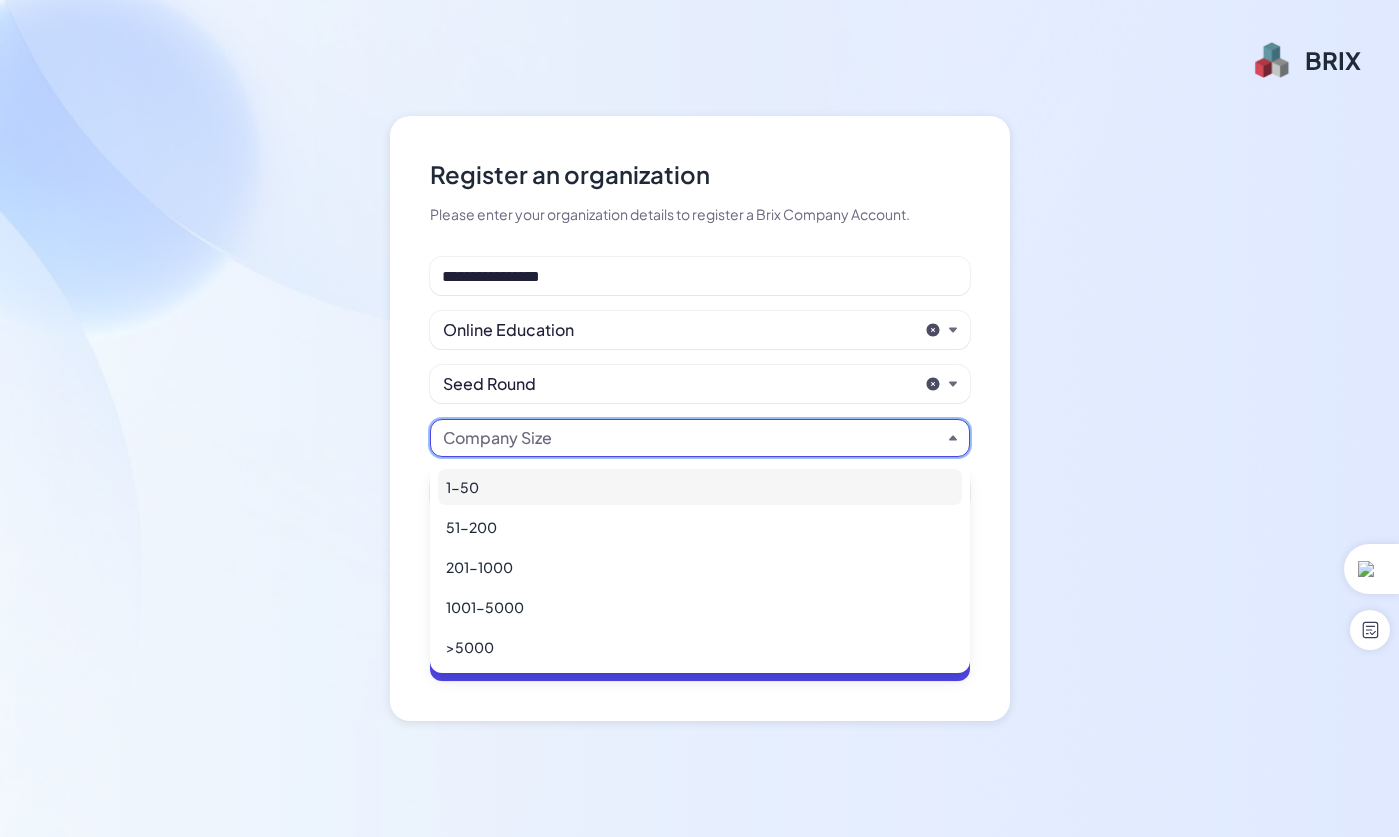 click on "1-50" at bounding box center (700, 487) 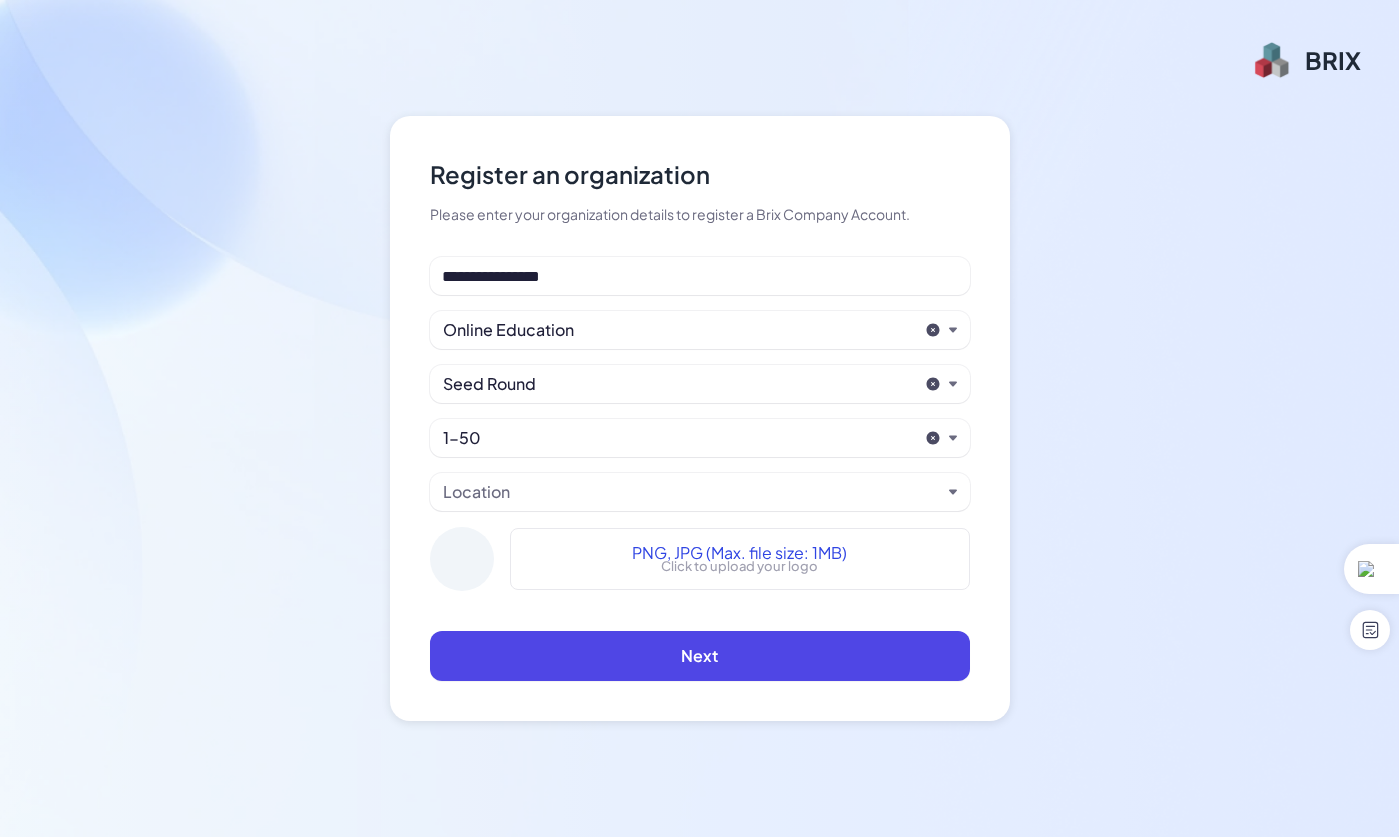 click on "Location" at bounding box center [692, 492] 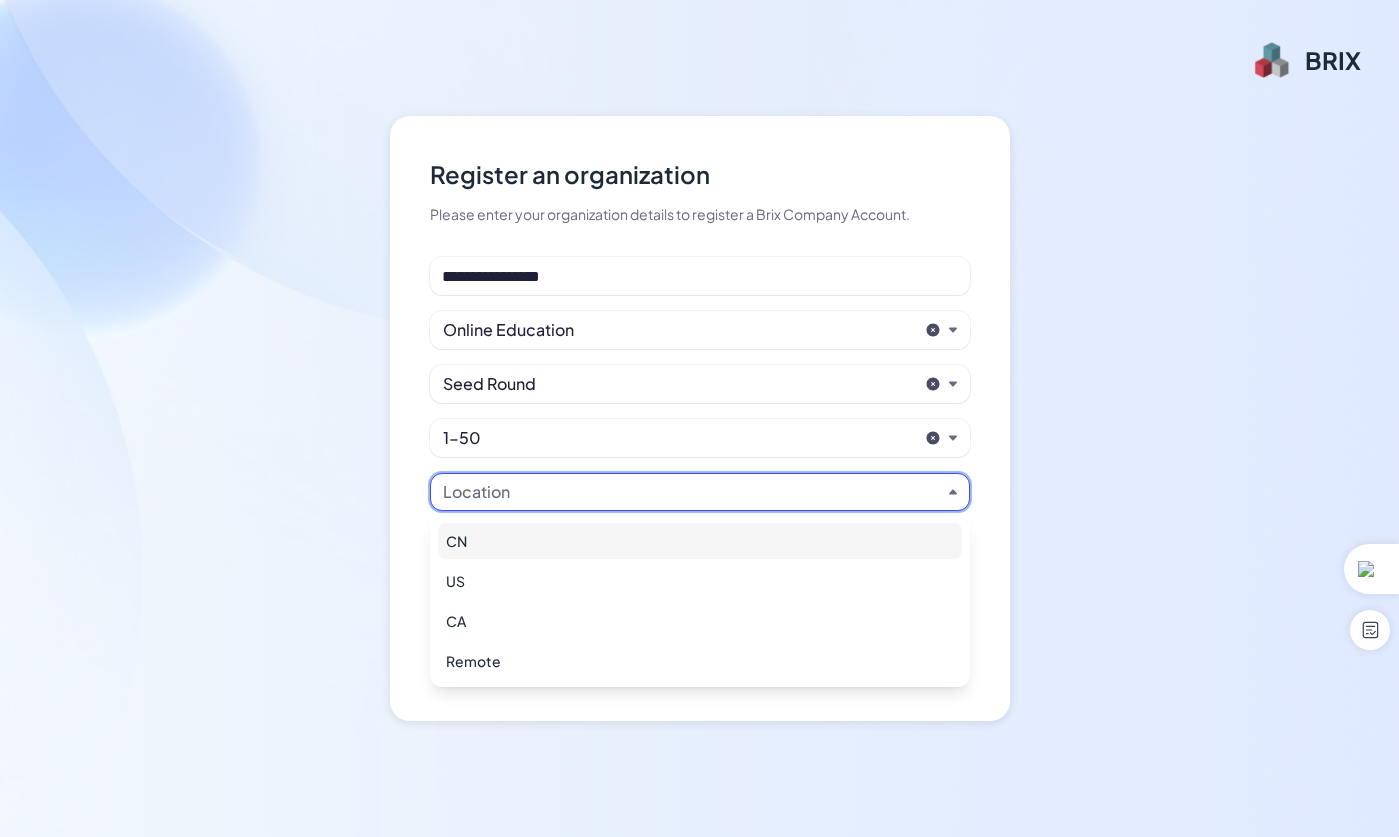 click on "CN" at bounding box center (700, 541) 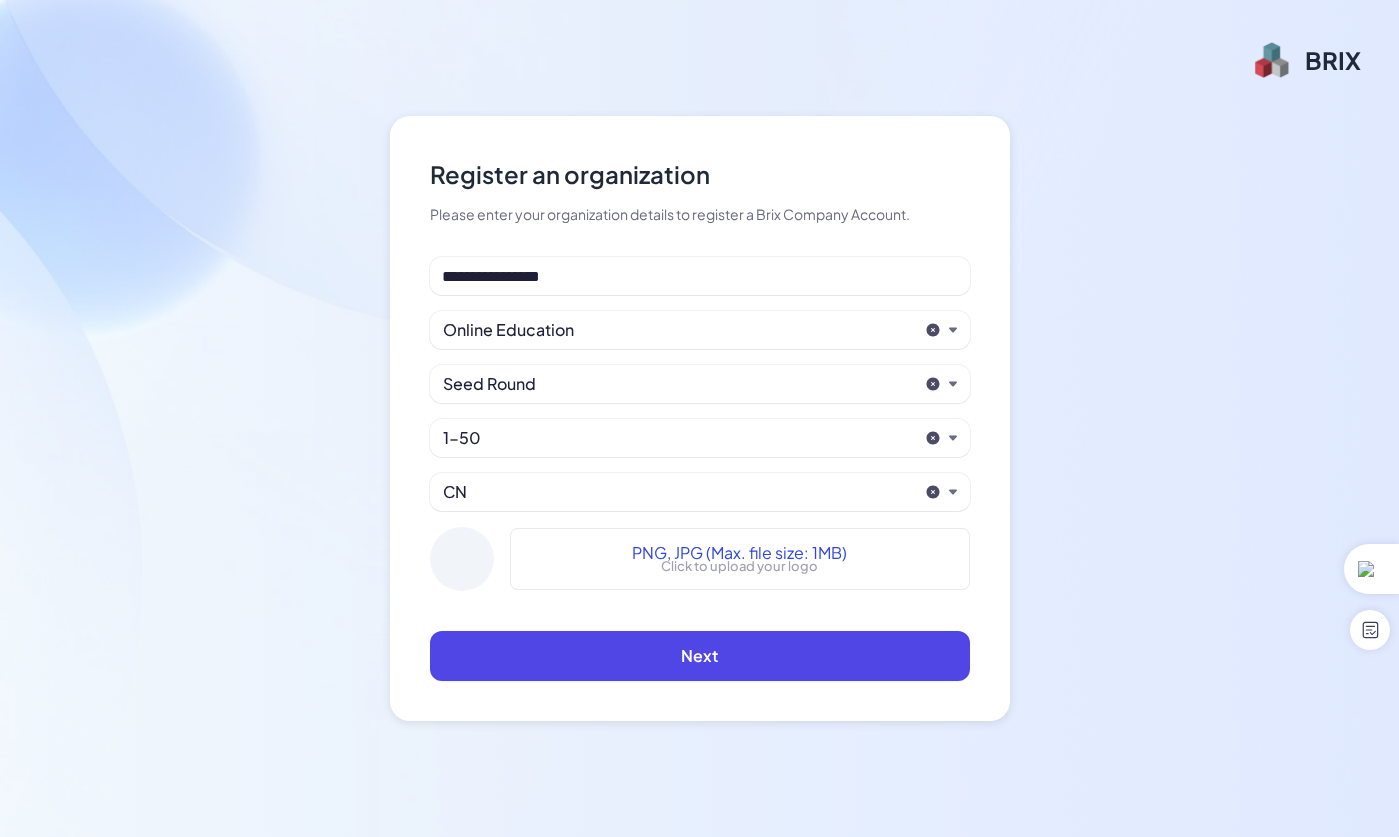 click on "PNG, JPG (Max. file size: 1MB) Click to upload your logo" at bounding box center (740, 559) 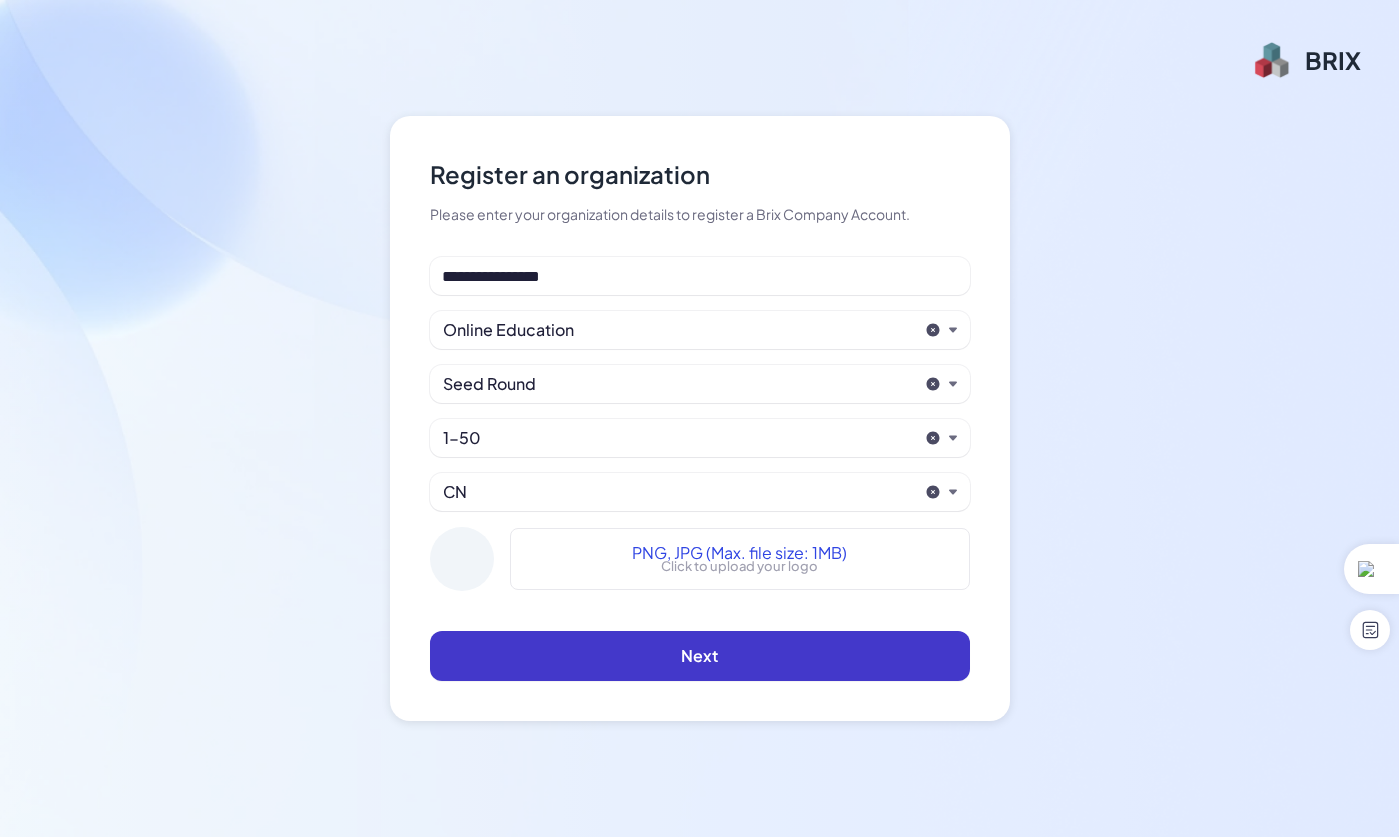 click on "Next" at bounding box center (700, 656) 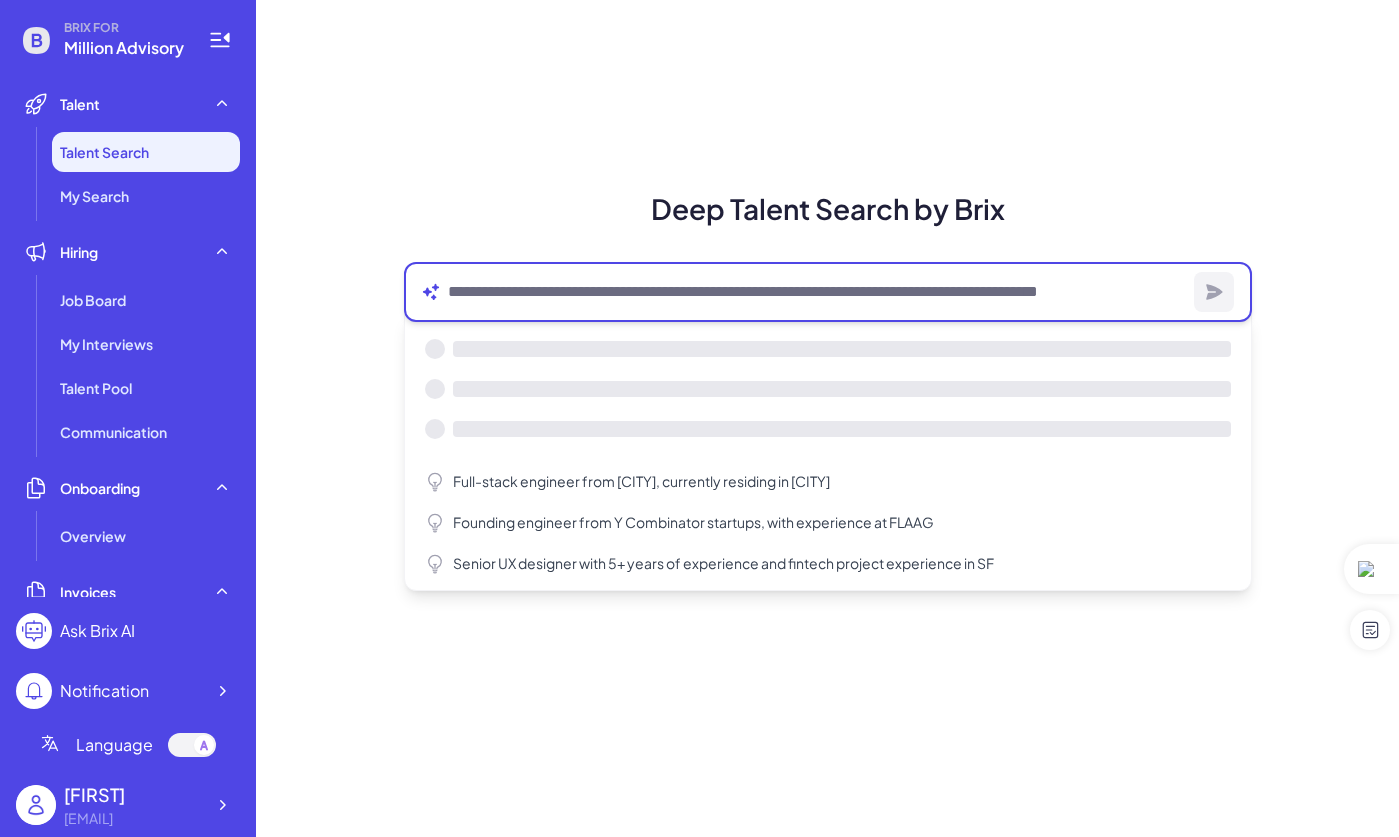 click at bounding box center [817, 292] 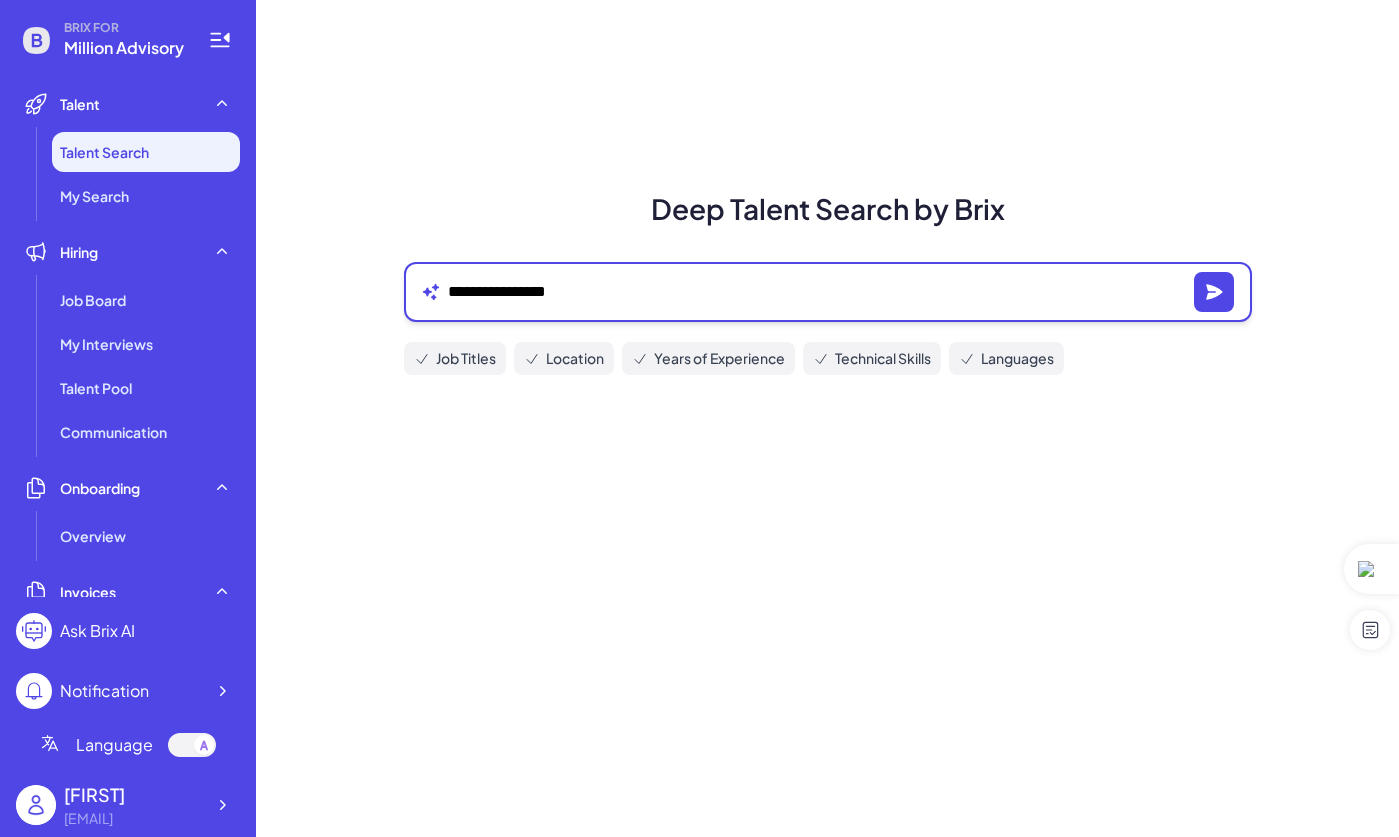 type on "**********" 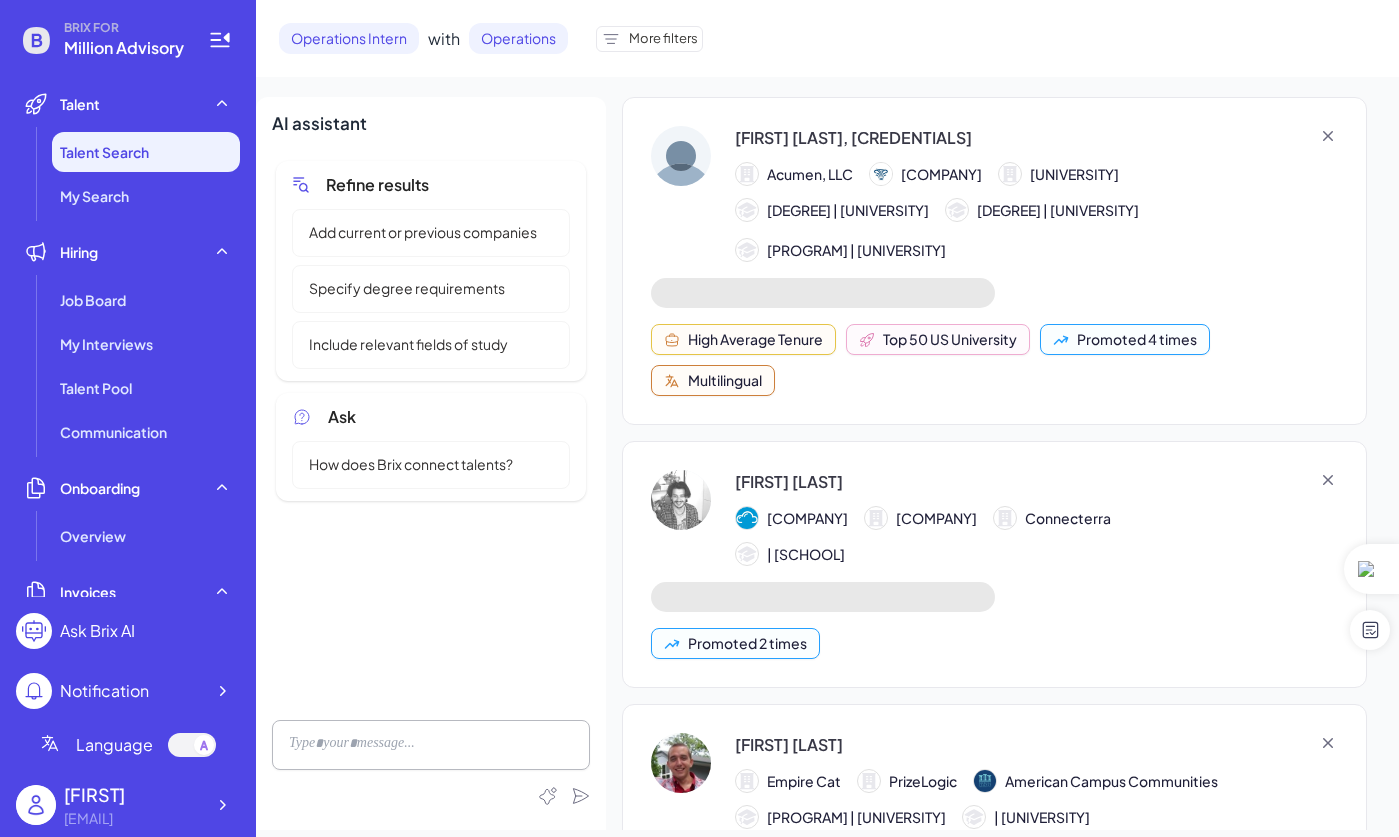 click on "Operations Intern with Operations More filters" at bounding box center [827, 38] 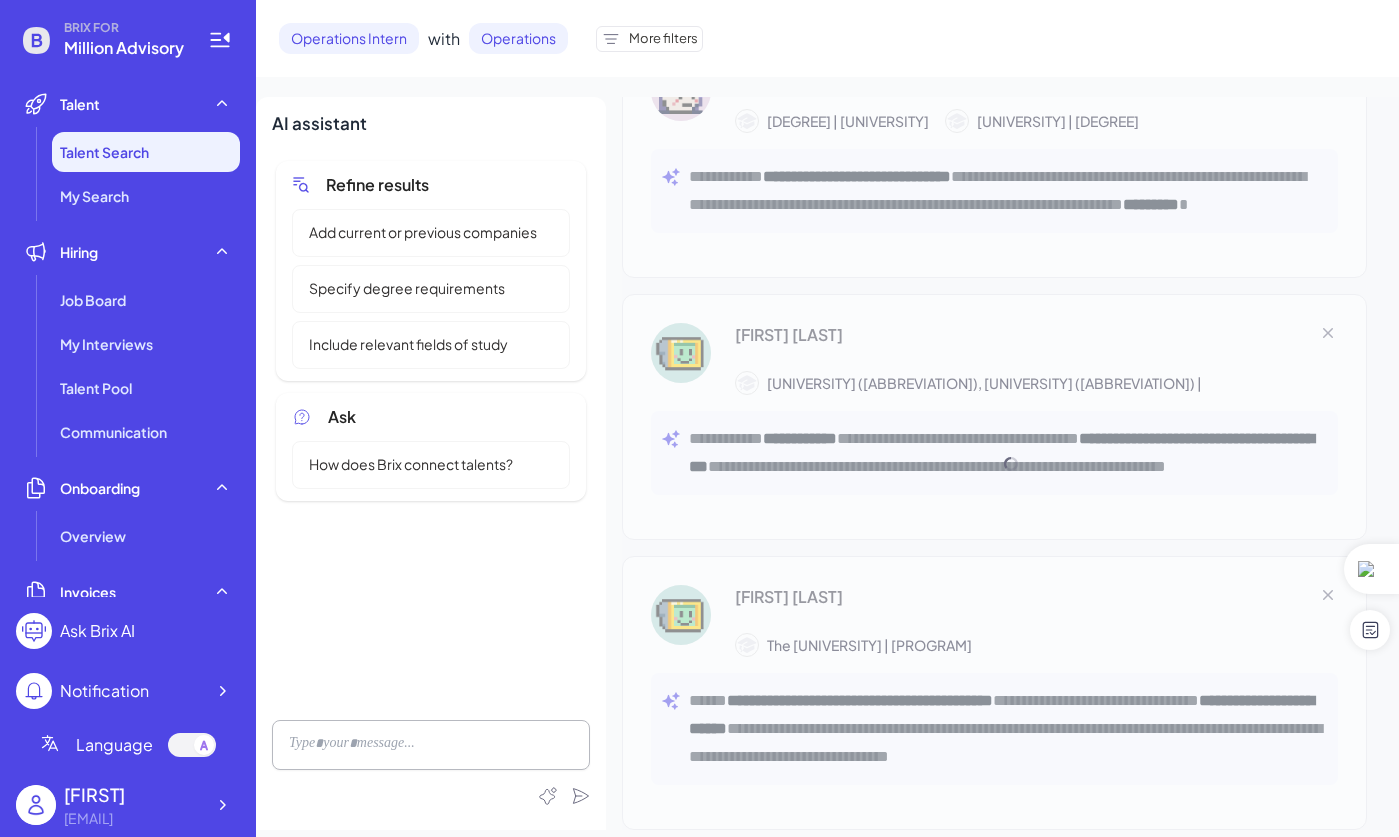 scroll, scrollTop: 2897, scrollLeft: 0, axis: vertical 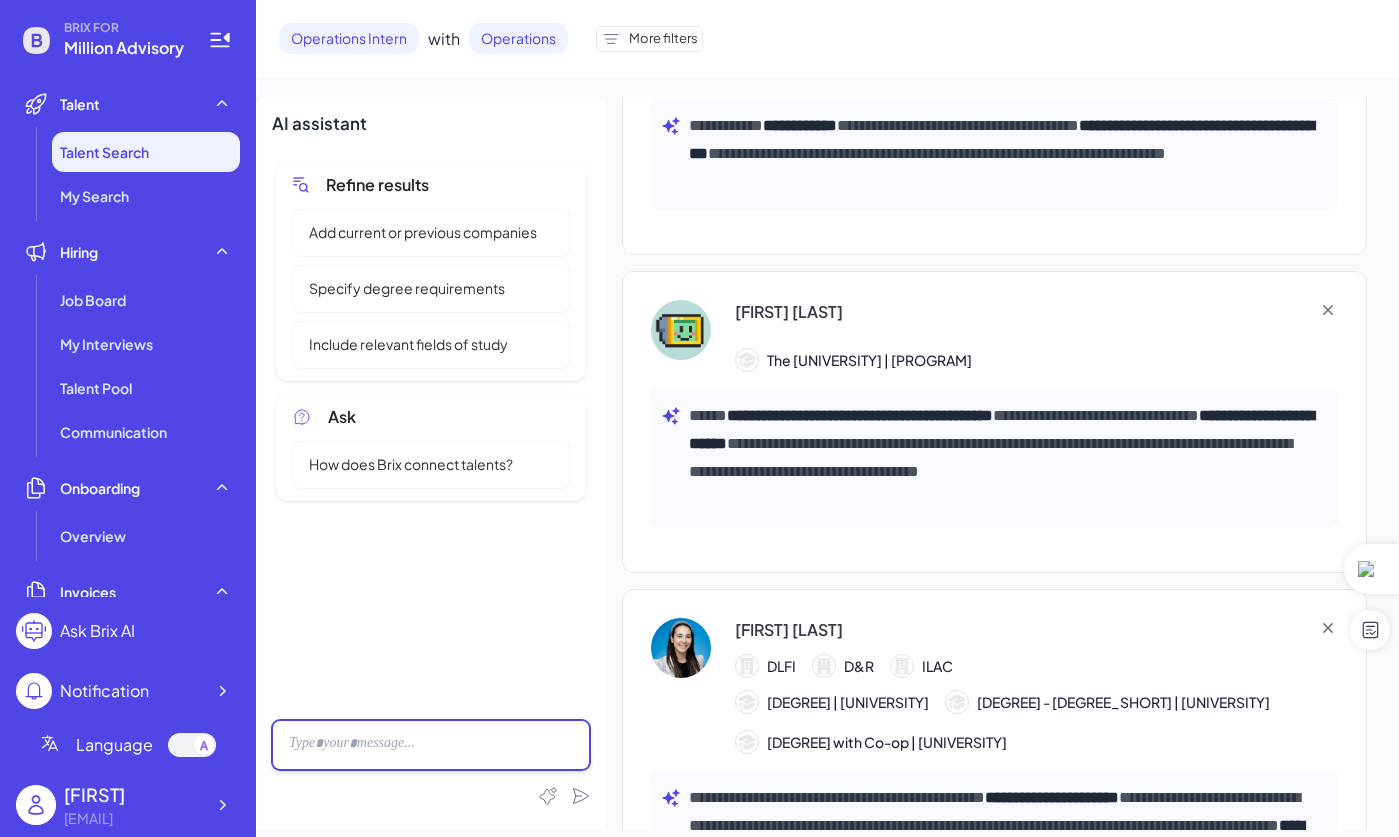click at bounding box center (431, 745) 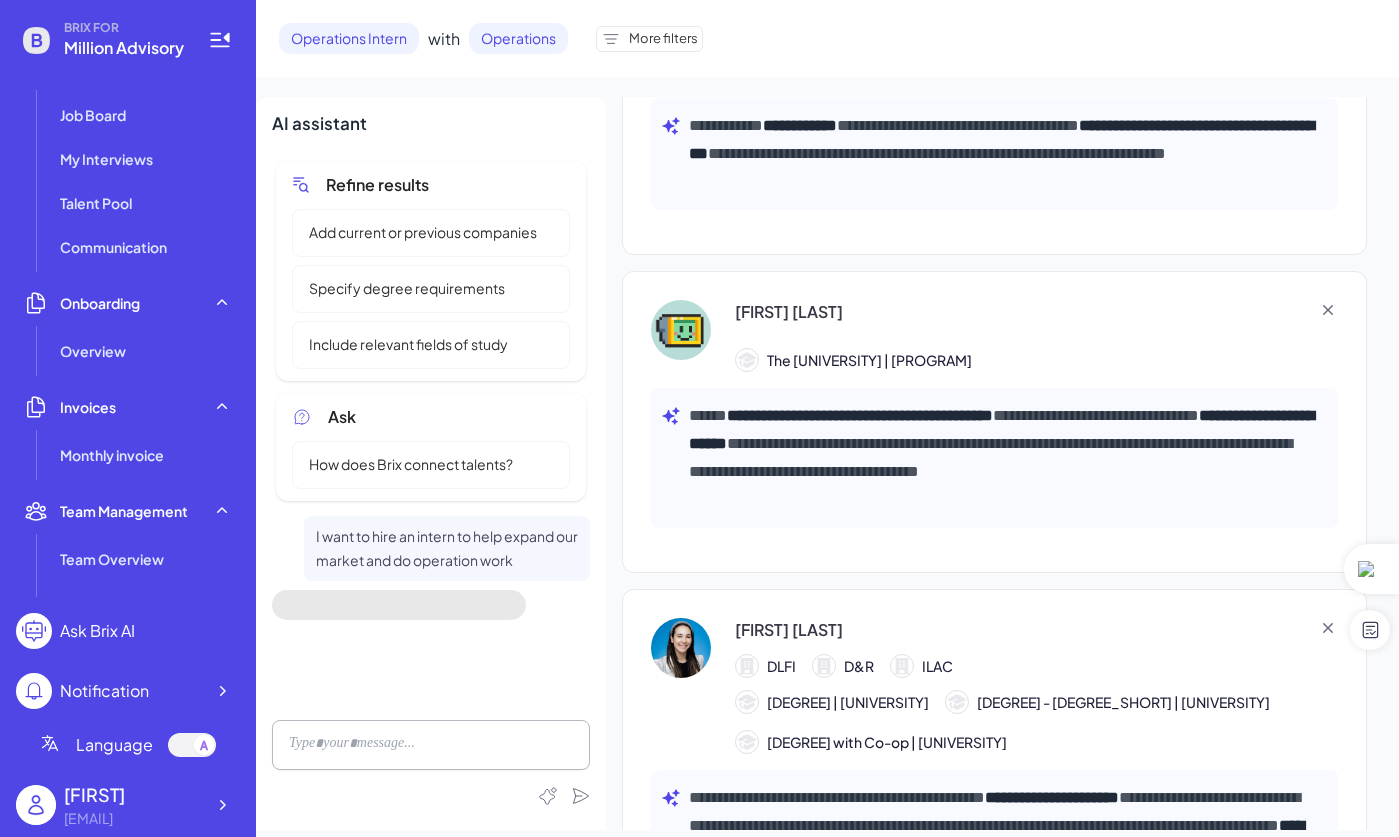 scroll, scrollTop: 0, scrollLeft: 0, axis: both 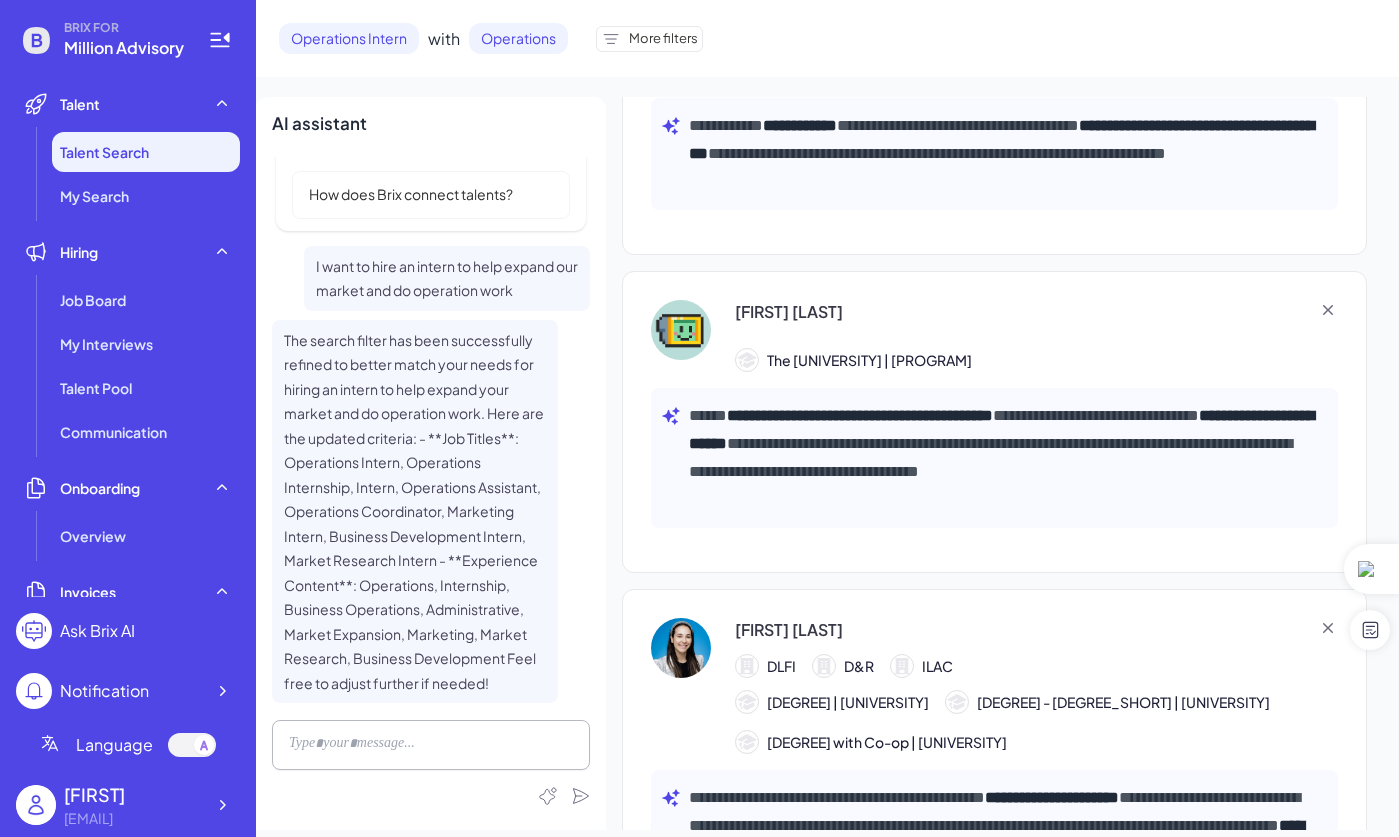 click on "**********" at bounding box center [1010, 463] 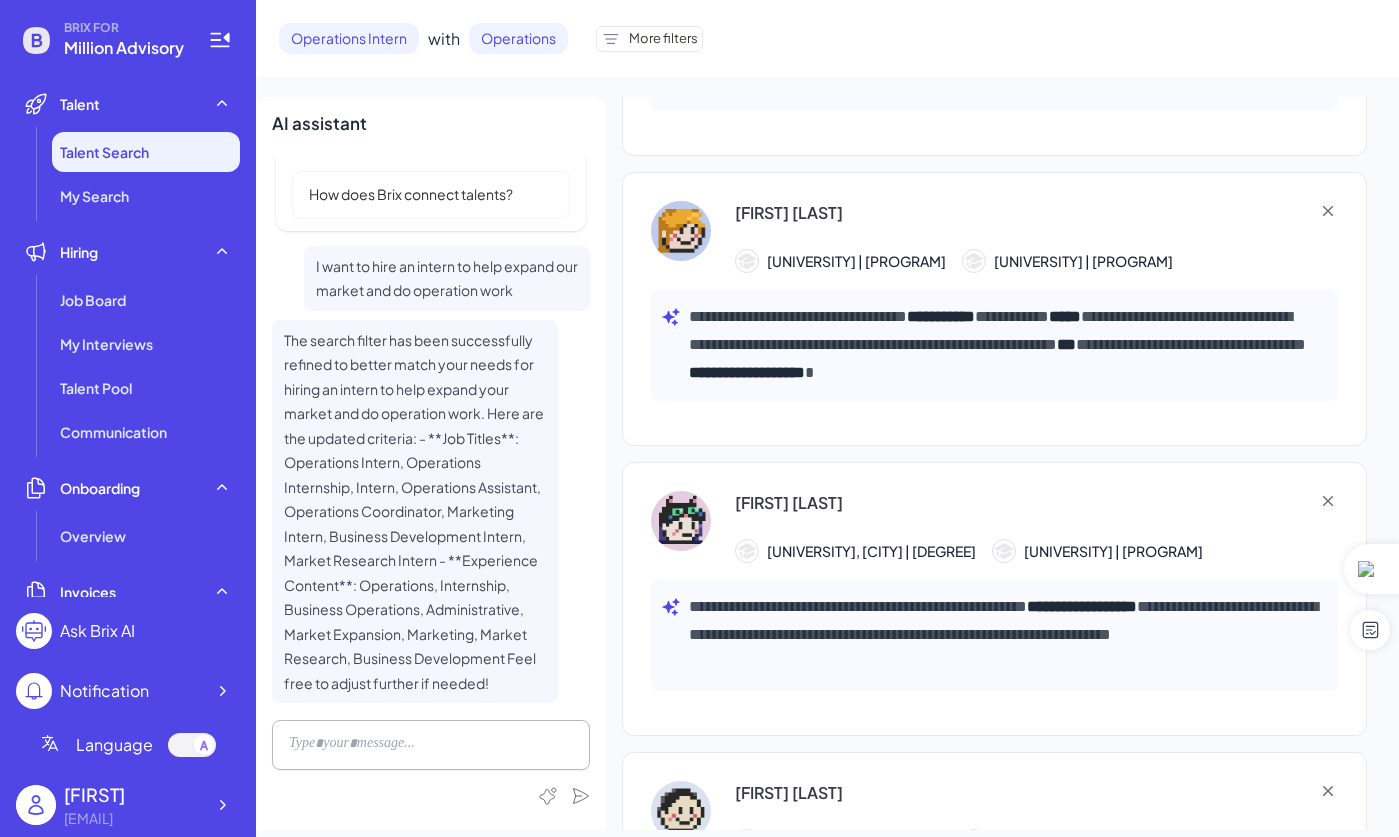 scroll, scrollTop: 5445, scrollLeft: 0, axis: vertical 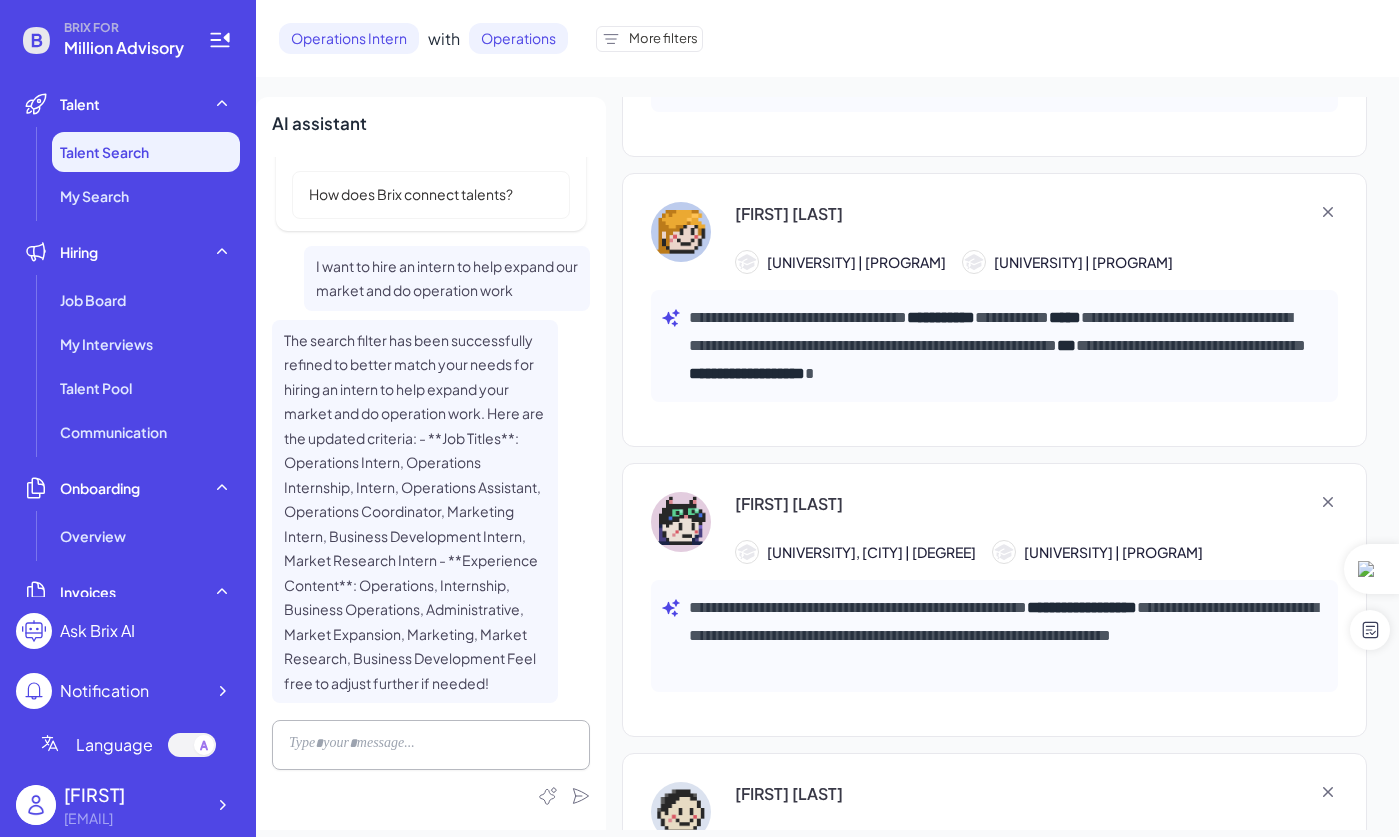click on "**********" at bounding box center [1004, 42] 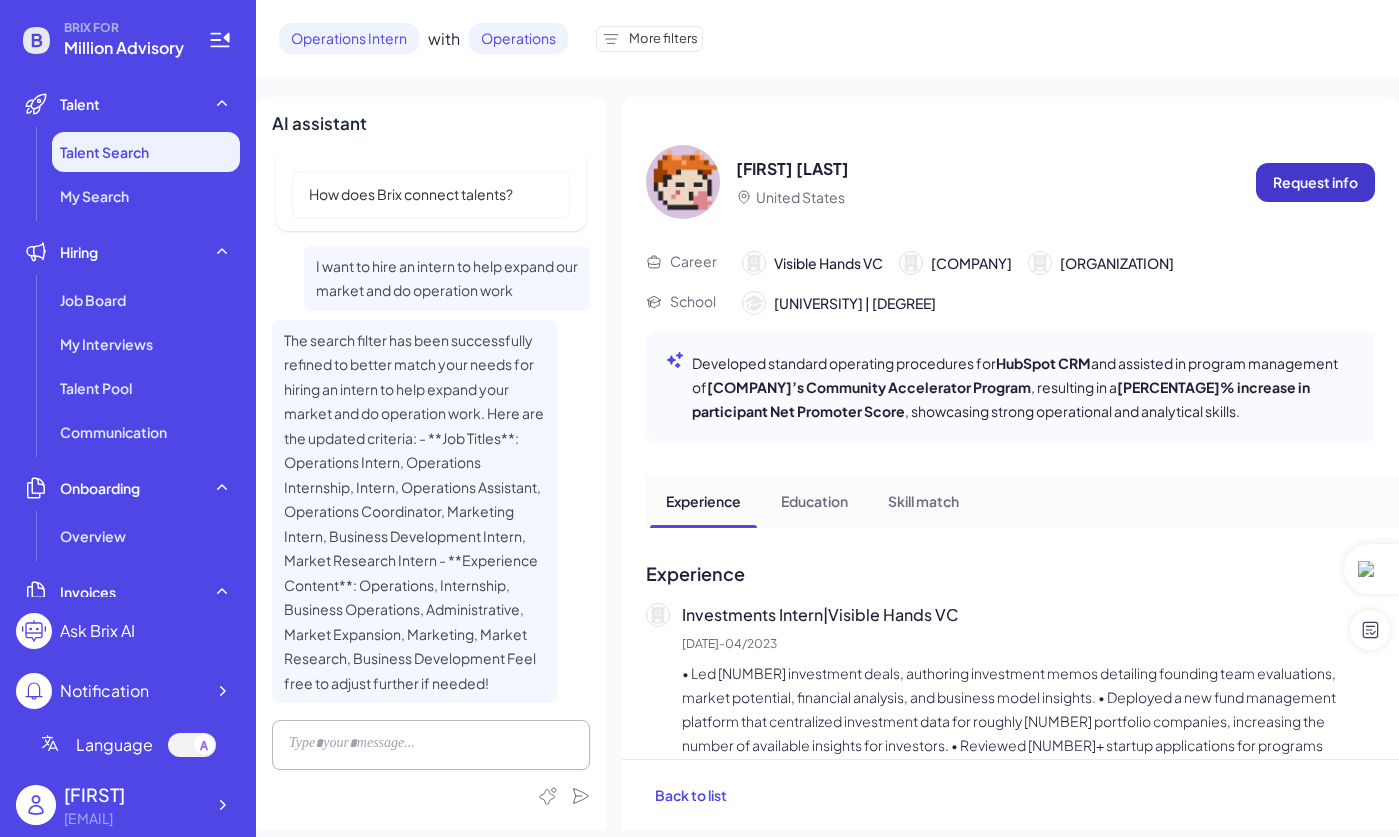 click on "Request info" at bounding box center (1315, 182) 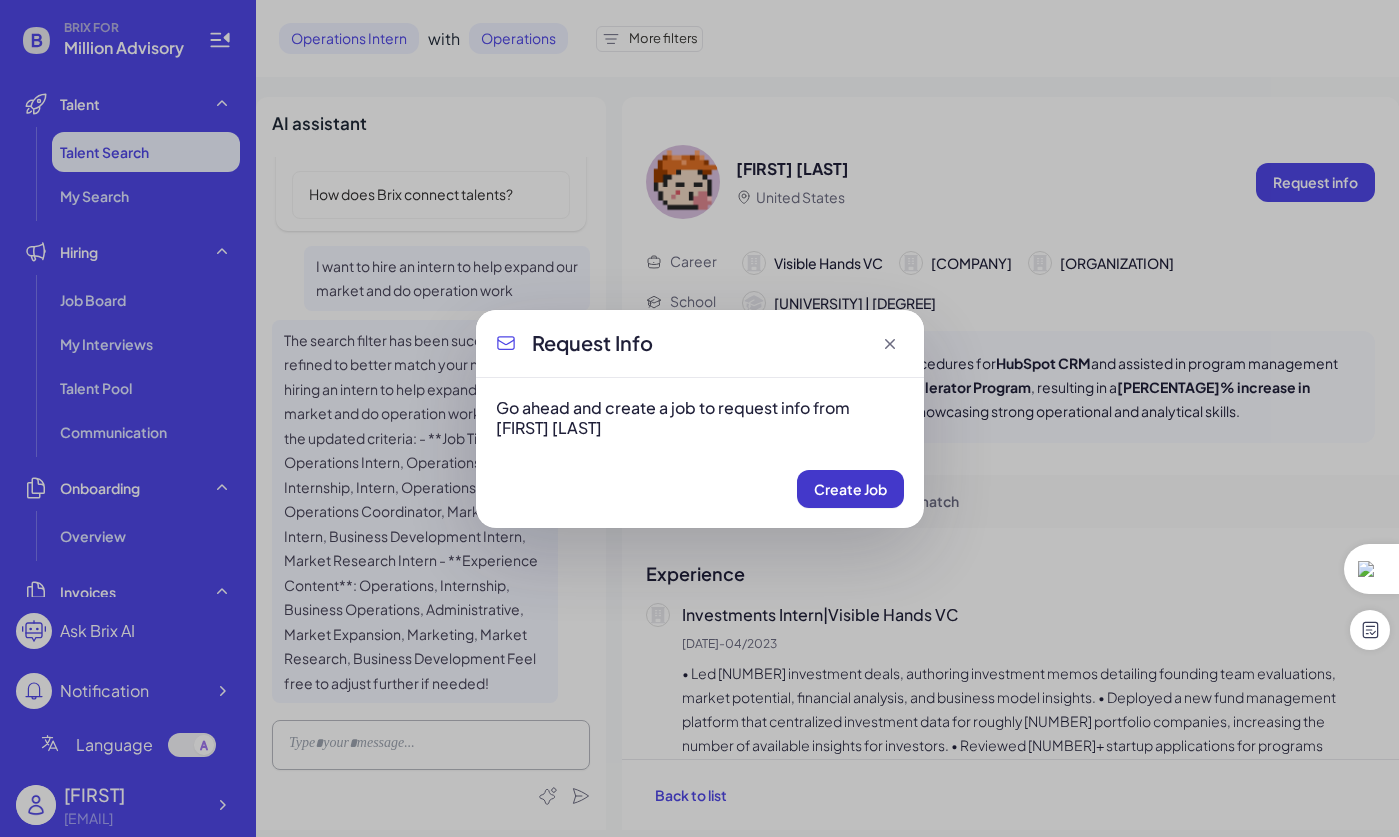 click on "Create Job" at bounding box center [850, 489] 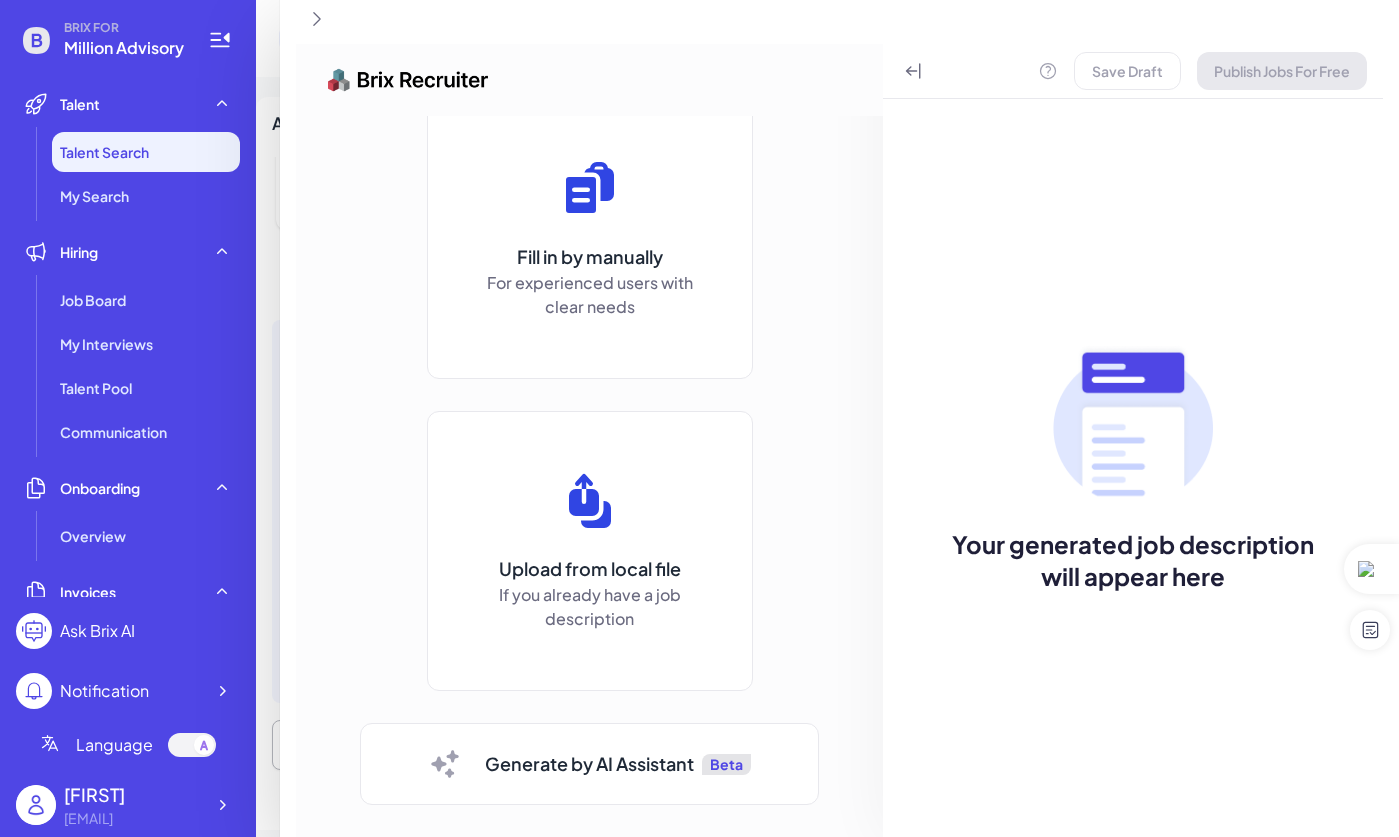 scroll, scrollTop: 172, scrollLeft: 0, axis: vertical 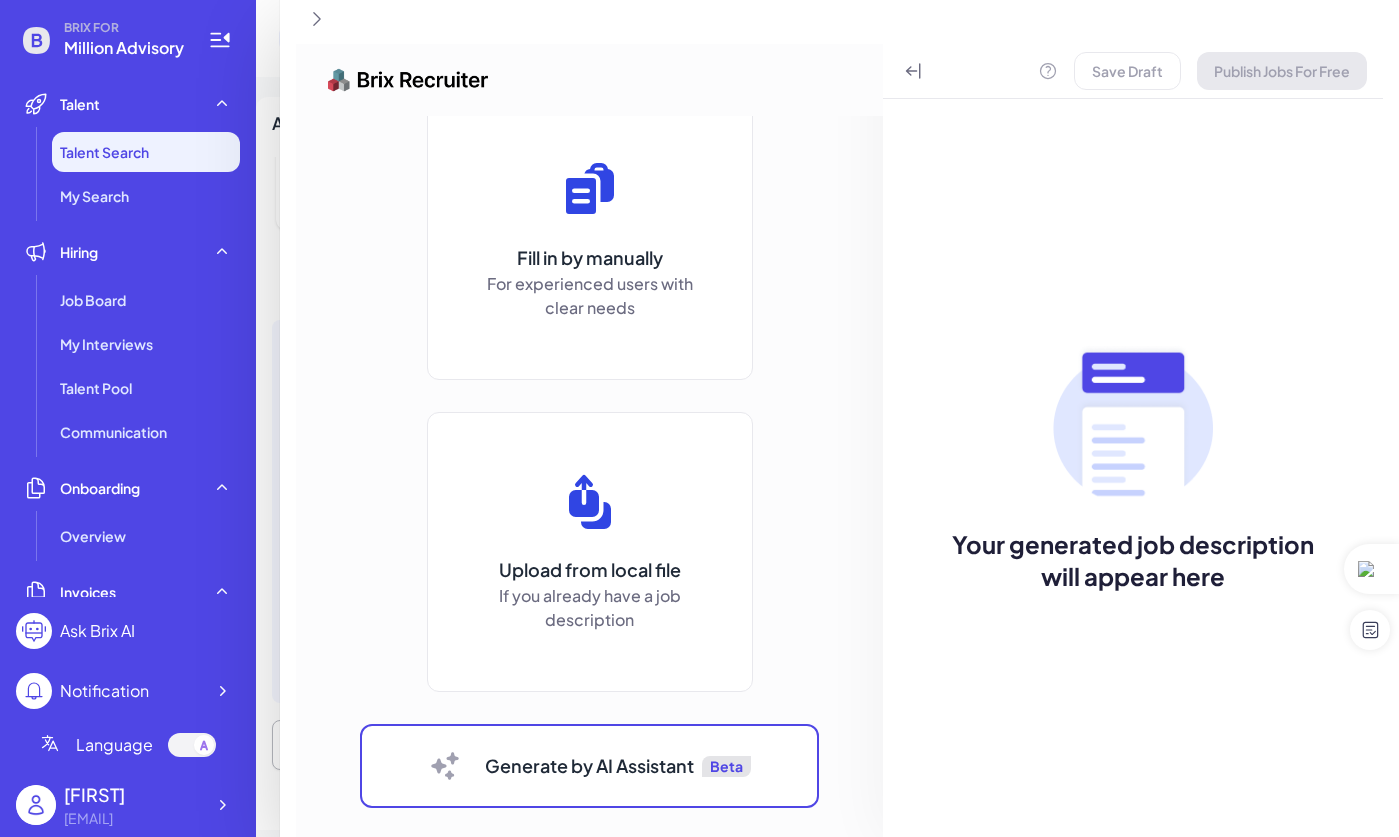 click on "Generate by AI Assistant Beta" at bounding box center (590, 766) 